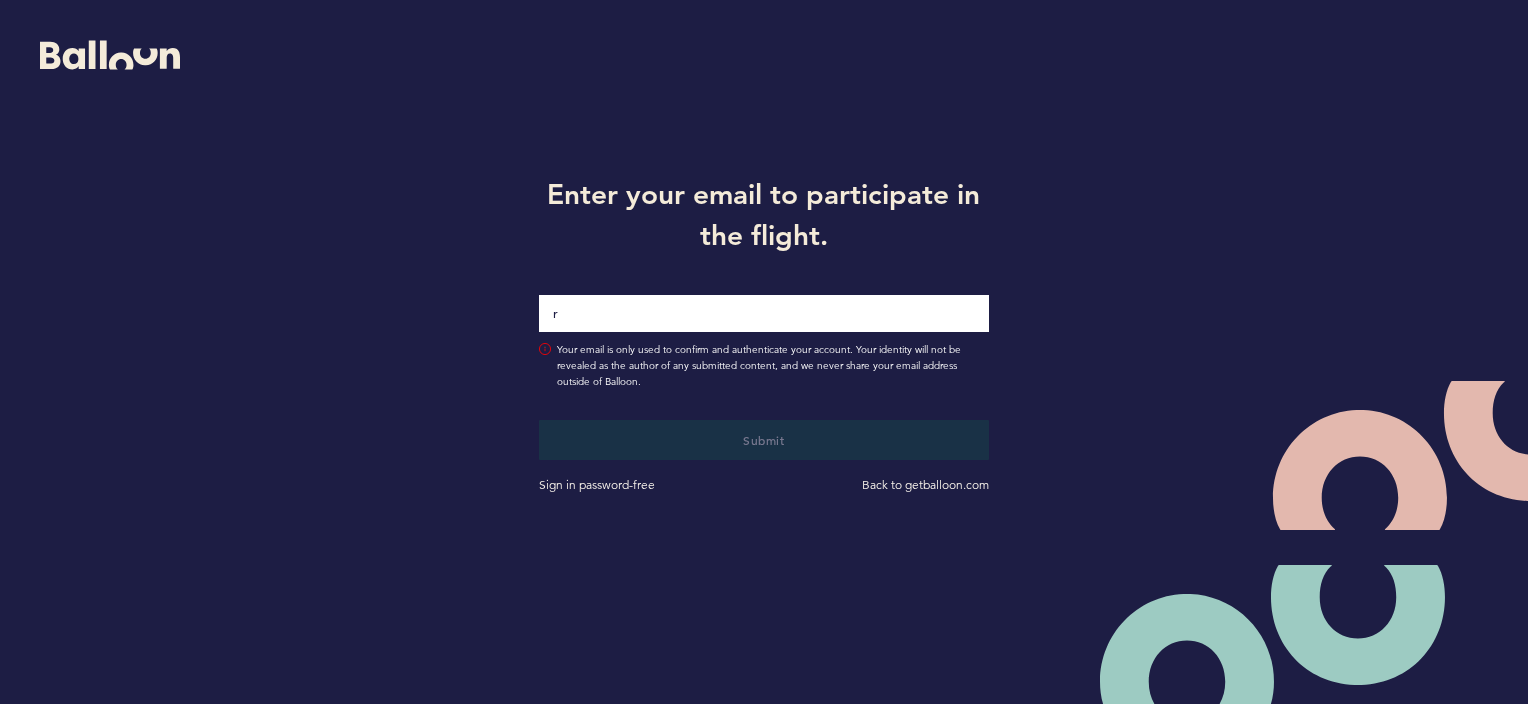 scroll, scrollTop: 0, scrollLeft: 0, axis: both 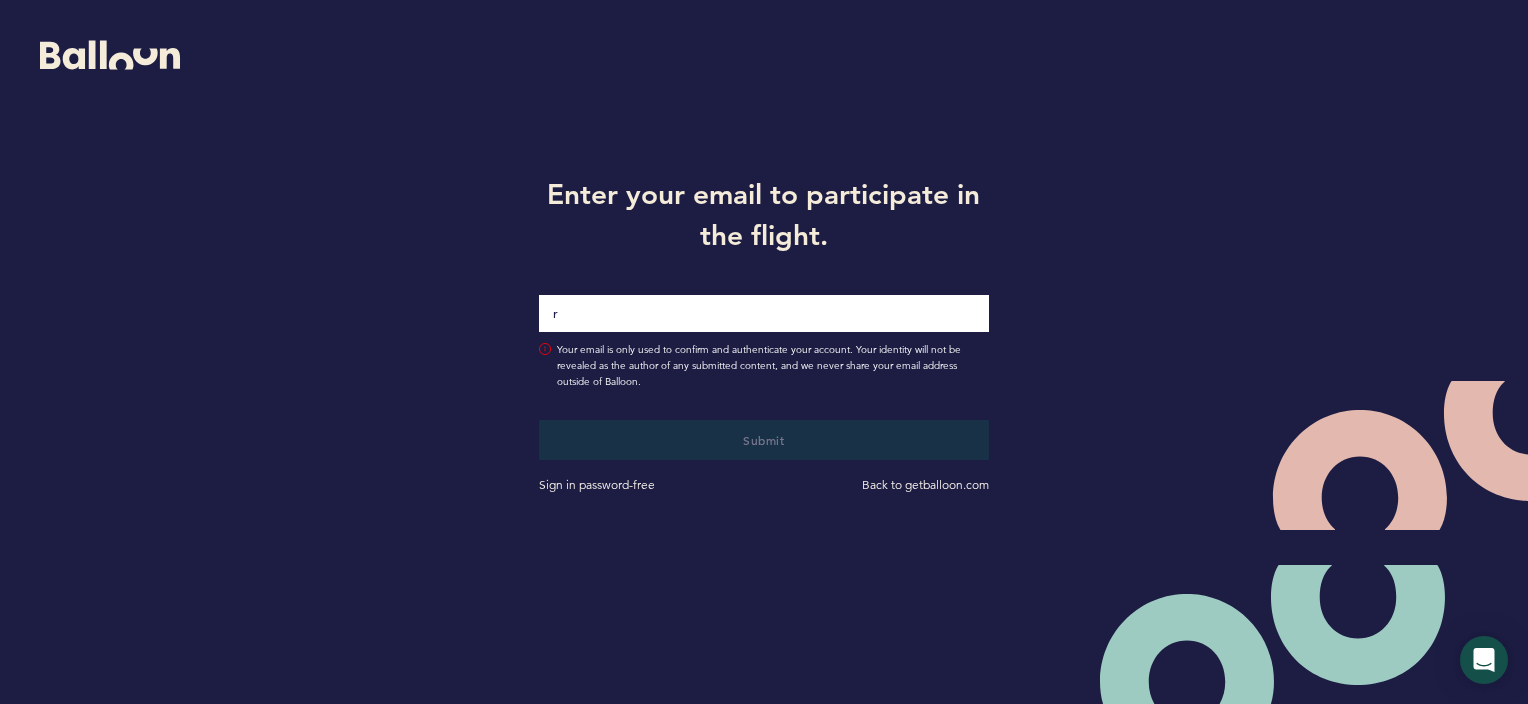 type on "[EMAIL]@example.com" 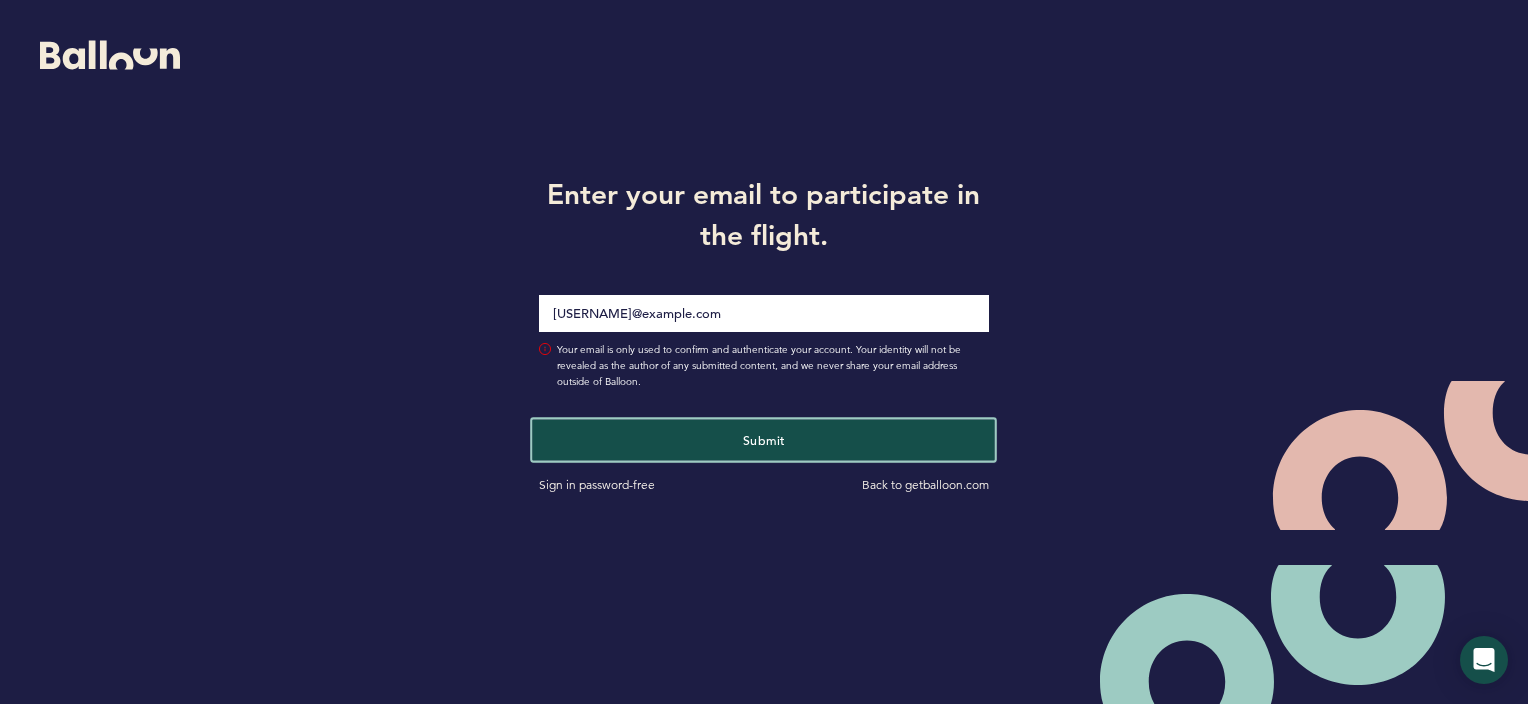 click on "Submit" at bounding box center [764, 439] 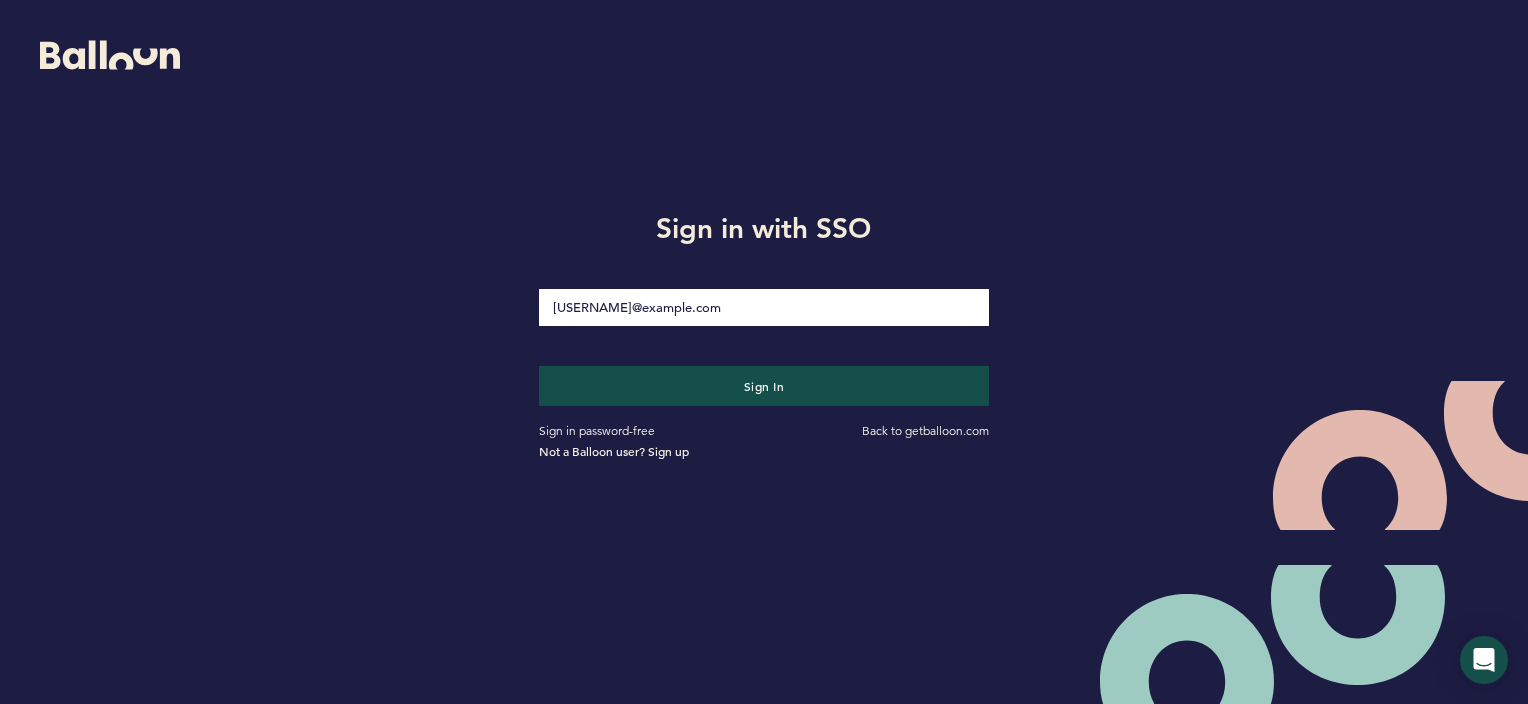 type on "ryanskelley@protonmail.com" 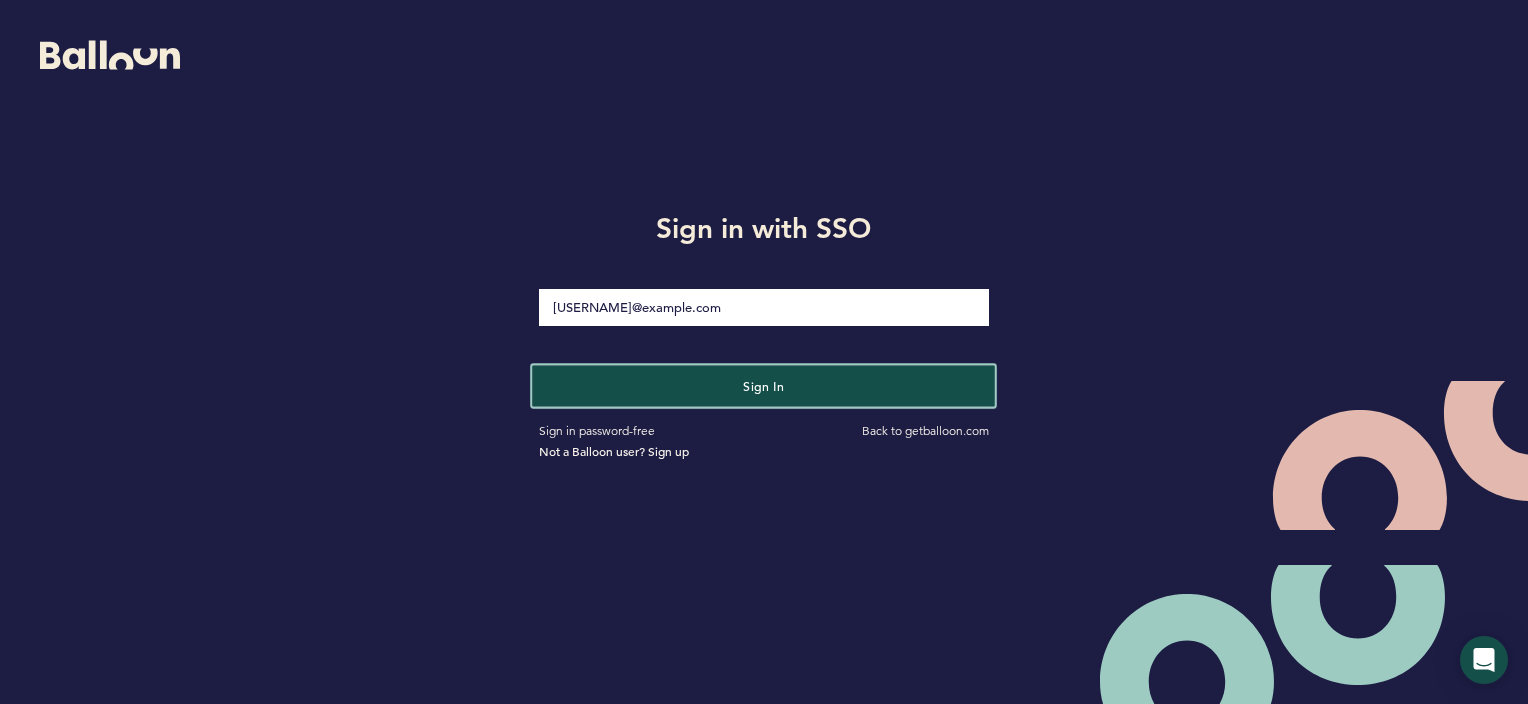 click on "Sign in" at bounding box center [764, 385] 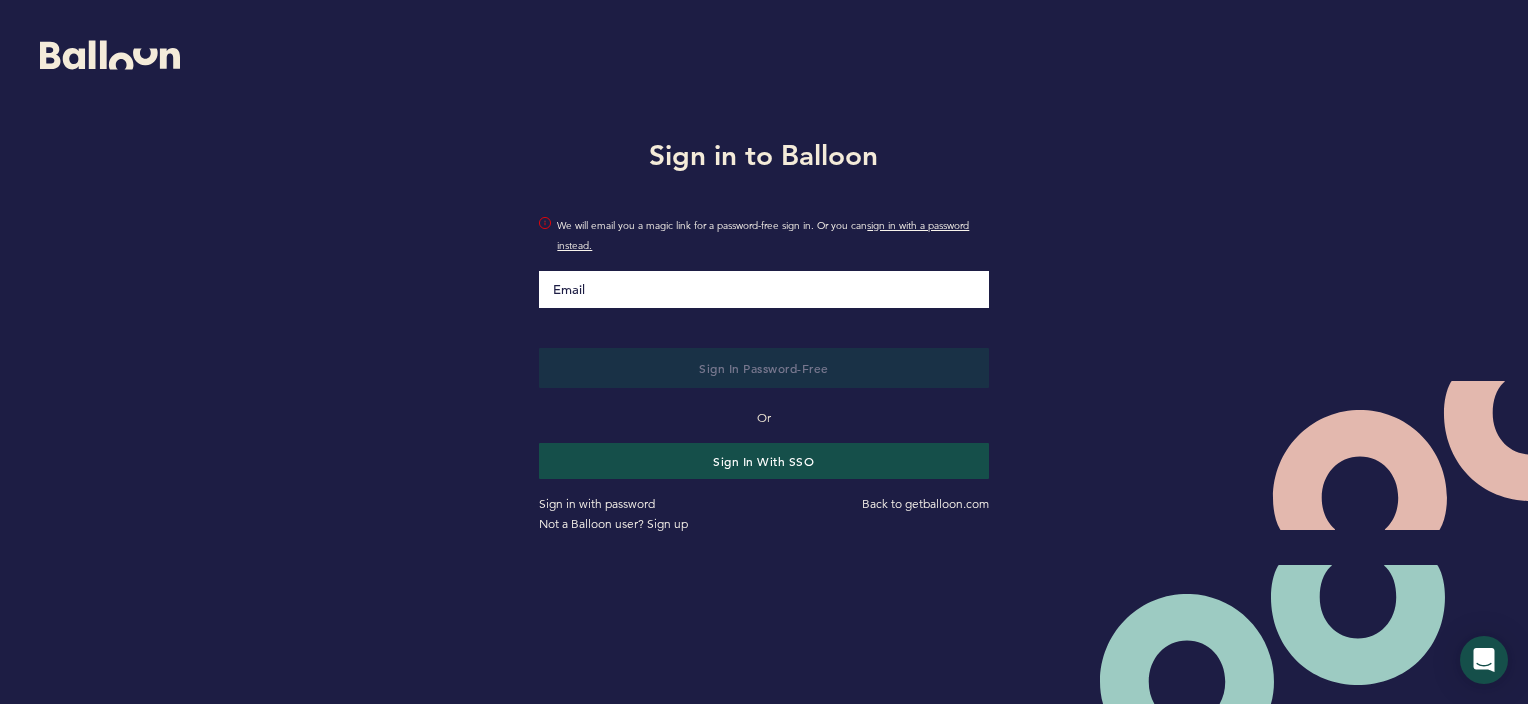 scroll, scrollTop: 0, scrollLeft: 0, axis: both 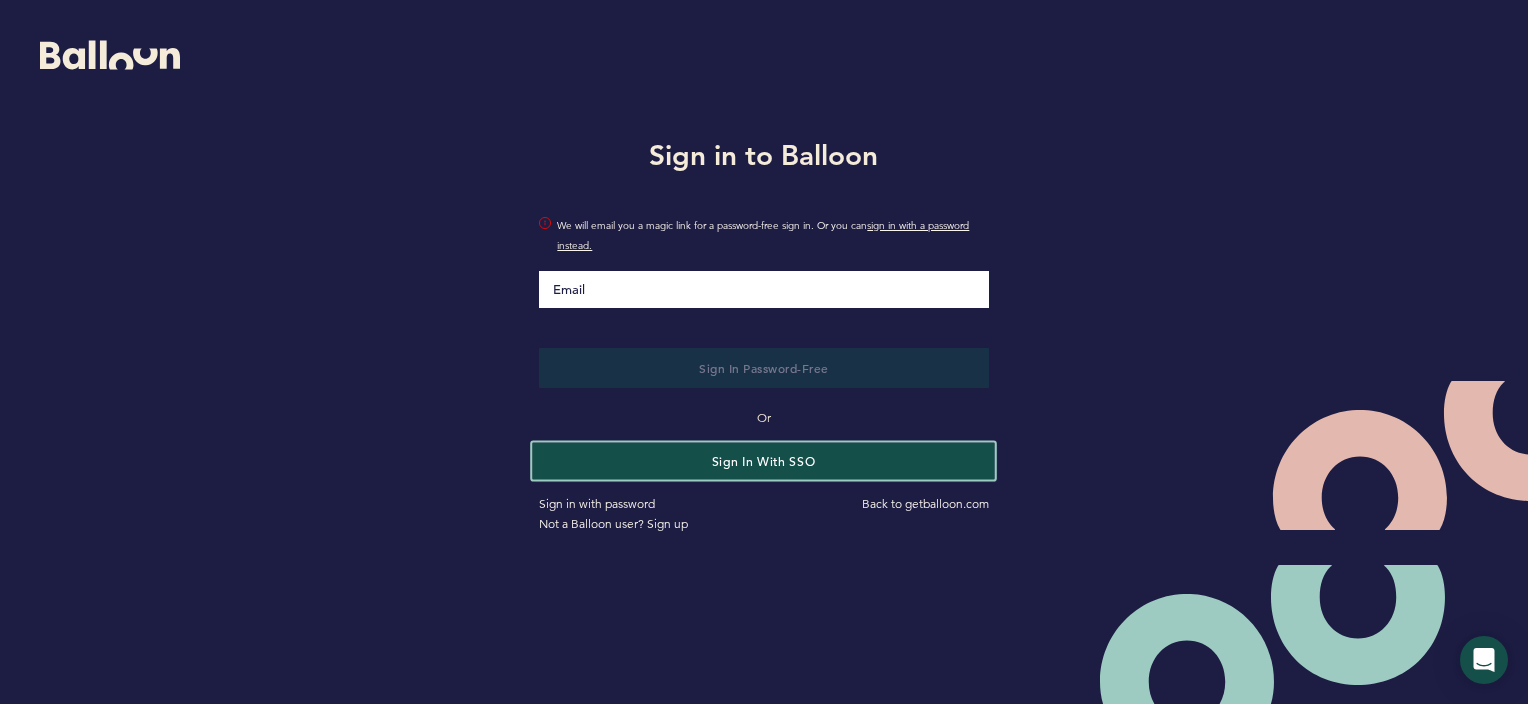click on "Sign in with SSO" at bounding box center (764, 460) 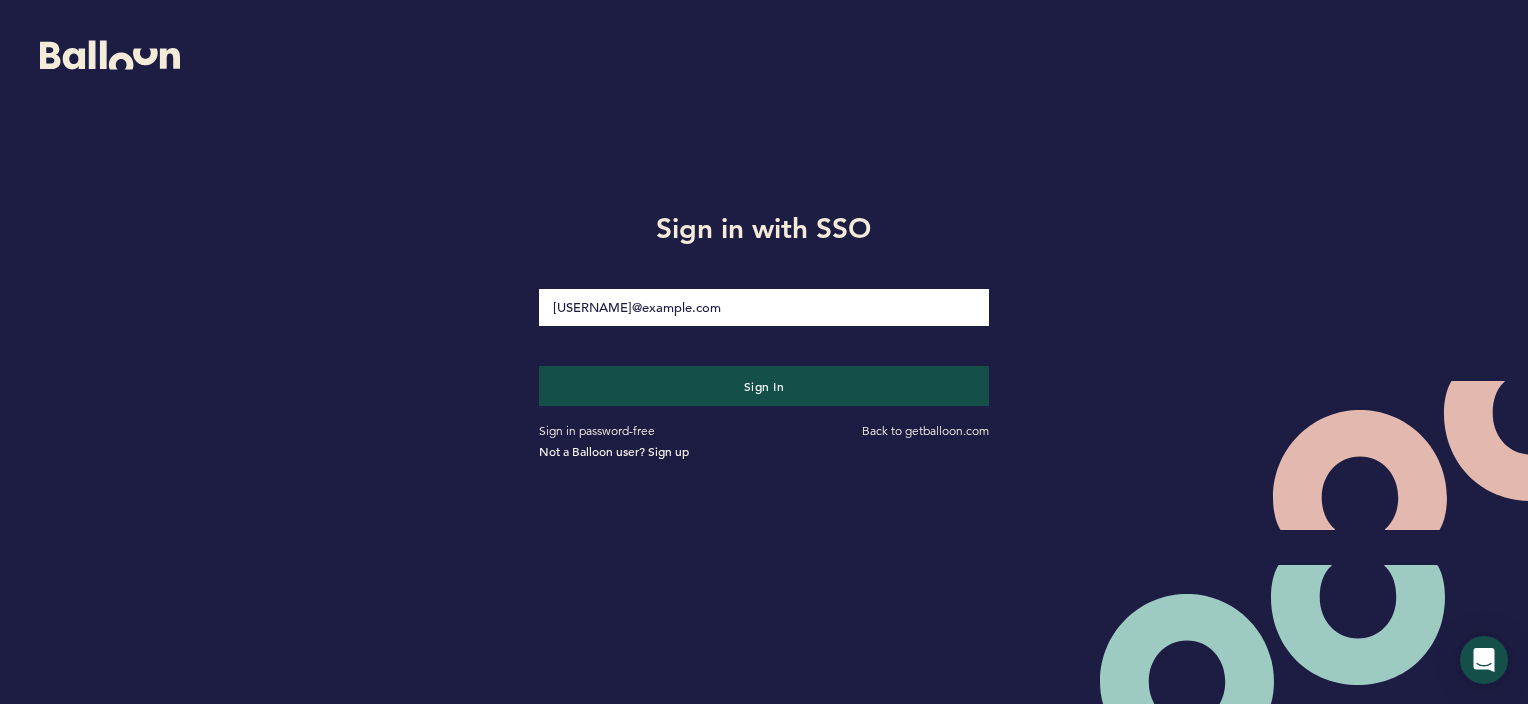 type on "ryanskelley@protonmail.com" 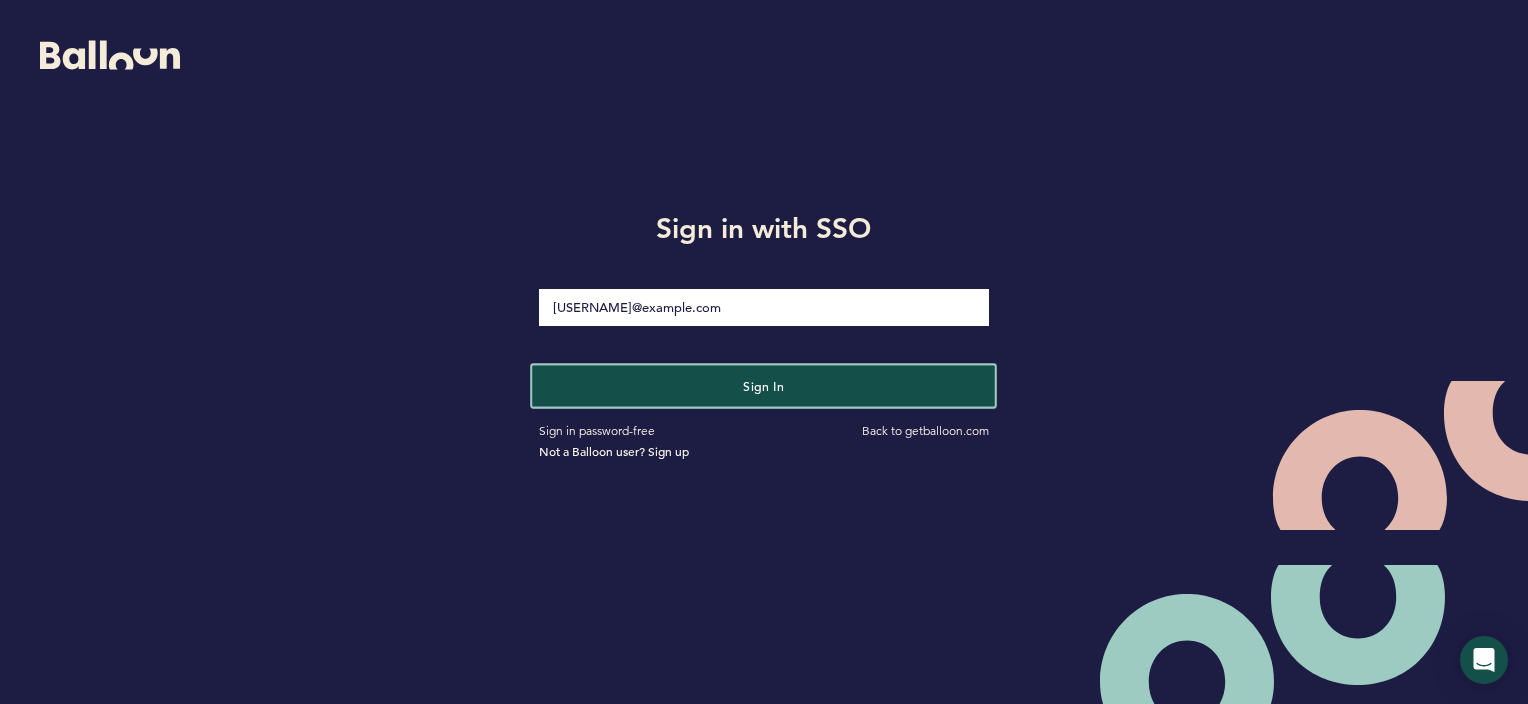 click on "Sign in" at bounding box center [764, 385] 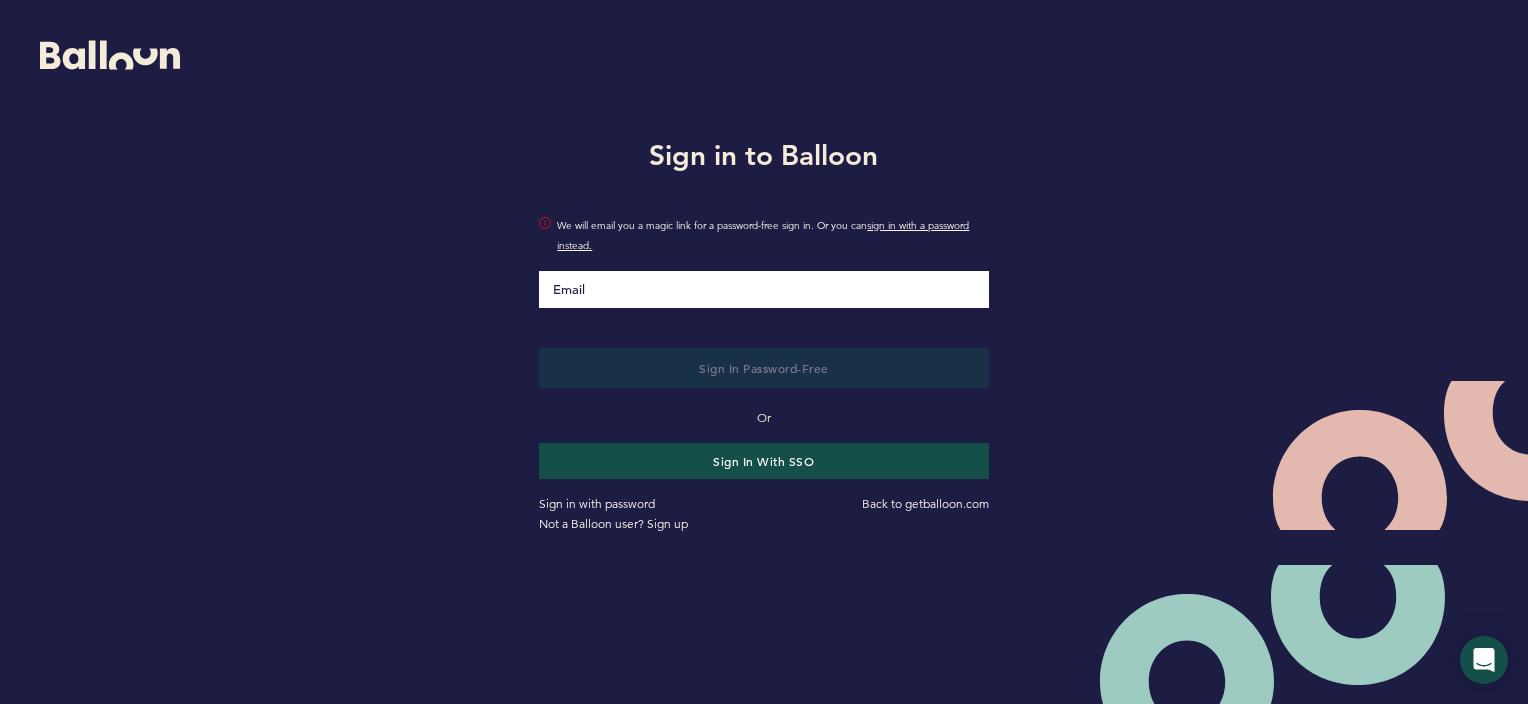 scroll, scrollTop: 0, scrollLeft: 0, axis: both 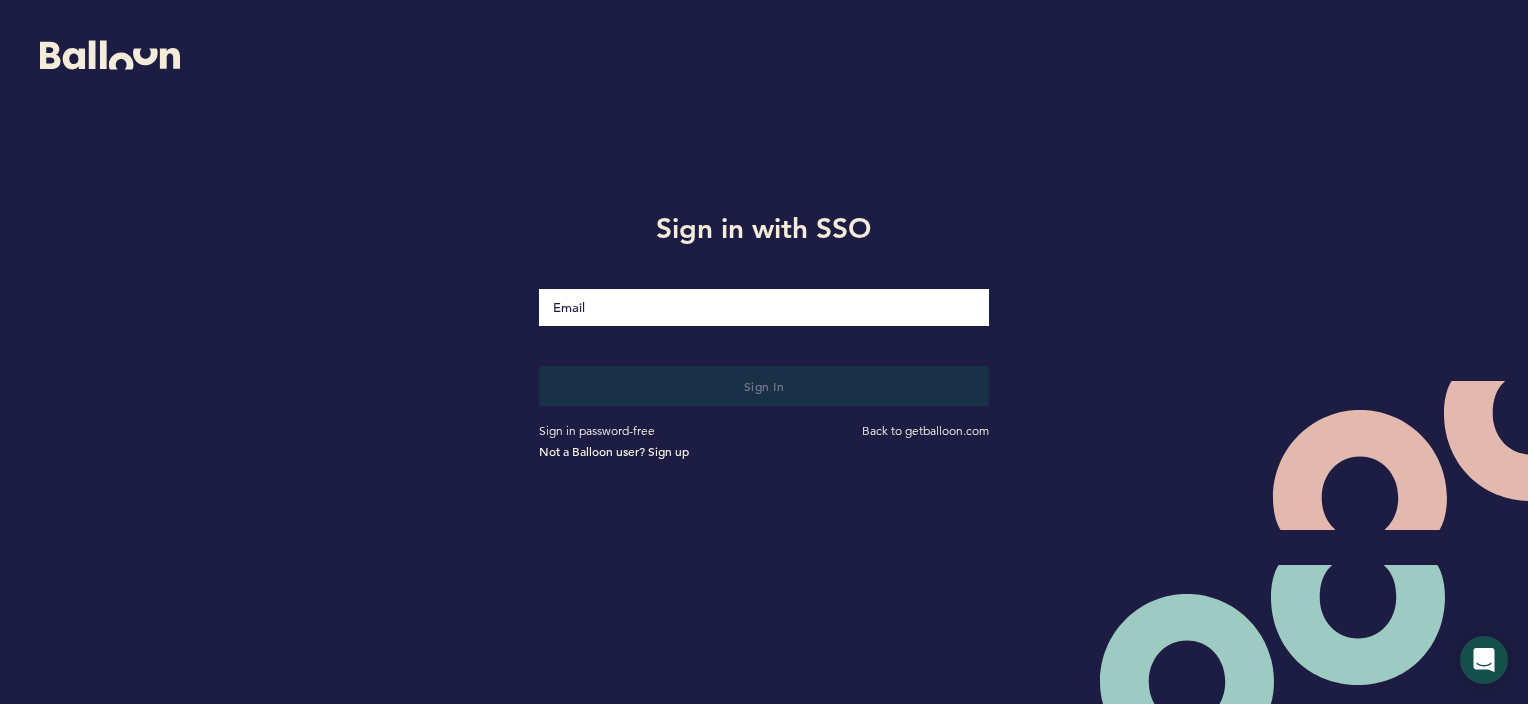 click on "Sign in with SSO   Sign in   Sign in password-free   Back to getballoon.com   Not a Balloon user? Sign up" at bounding box center [764, 332] 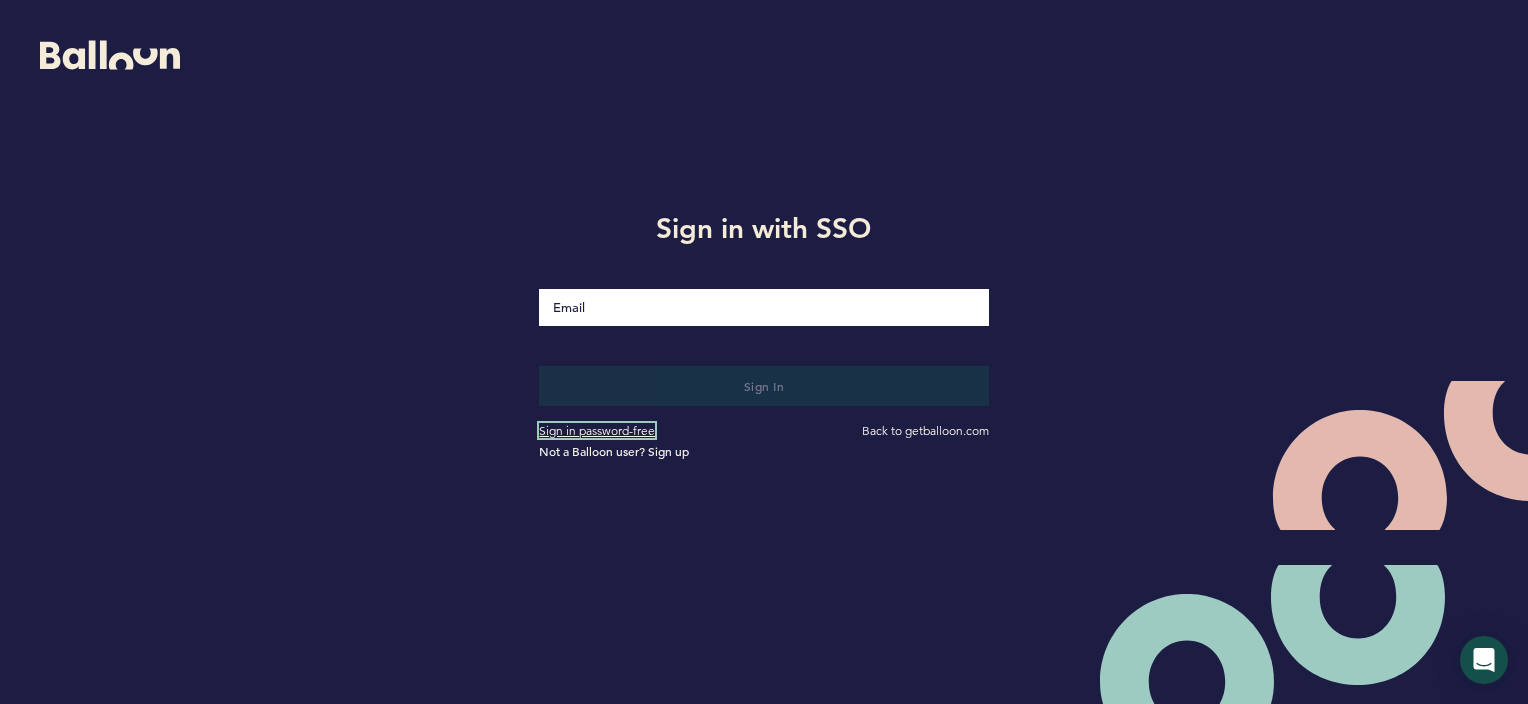 click on "Sign in password-free" at bounding box center (597, 430) 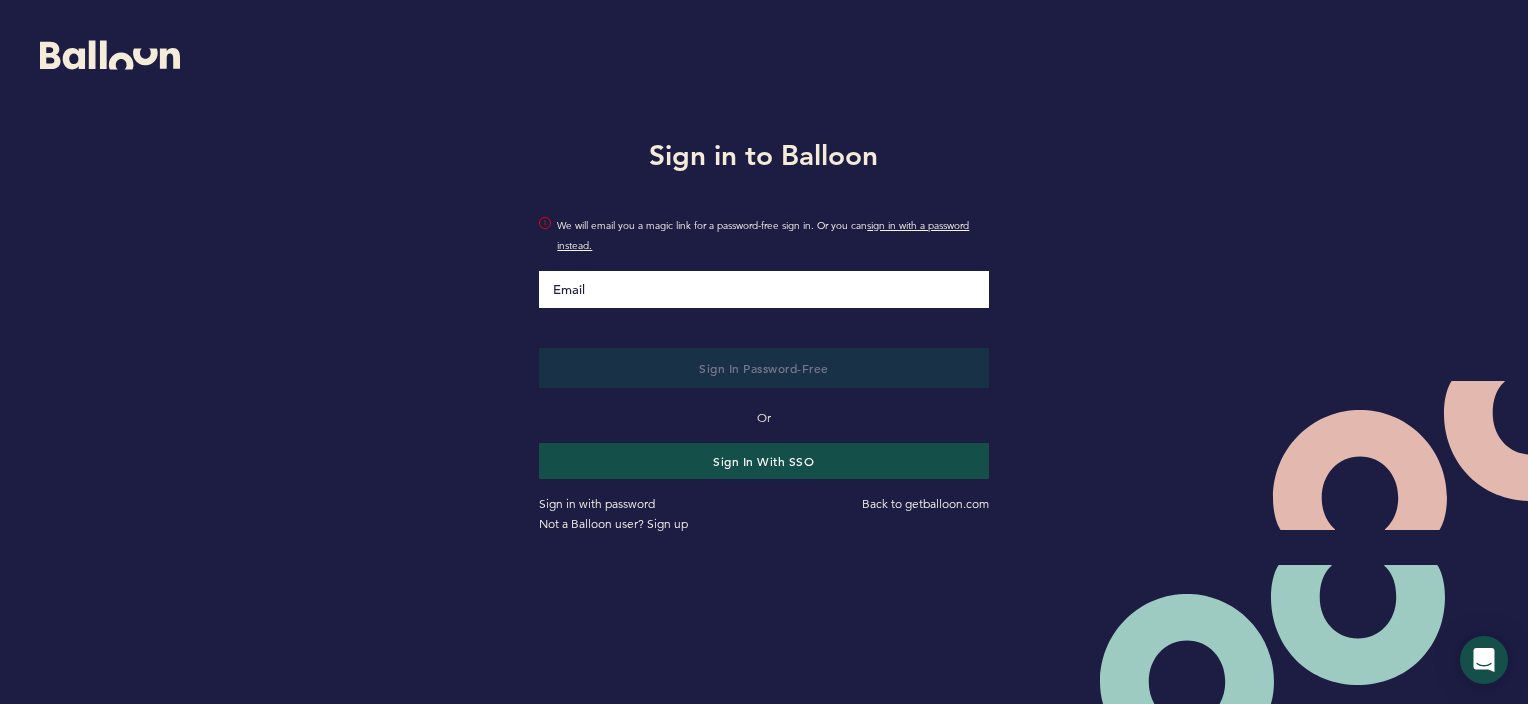 click on "We will email you a magic link for a password-free sign in. Or you can  sign in with a password instead." at bounding box center (763, 249) 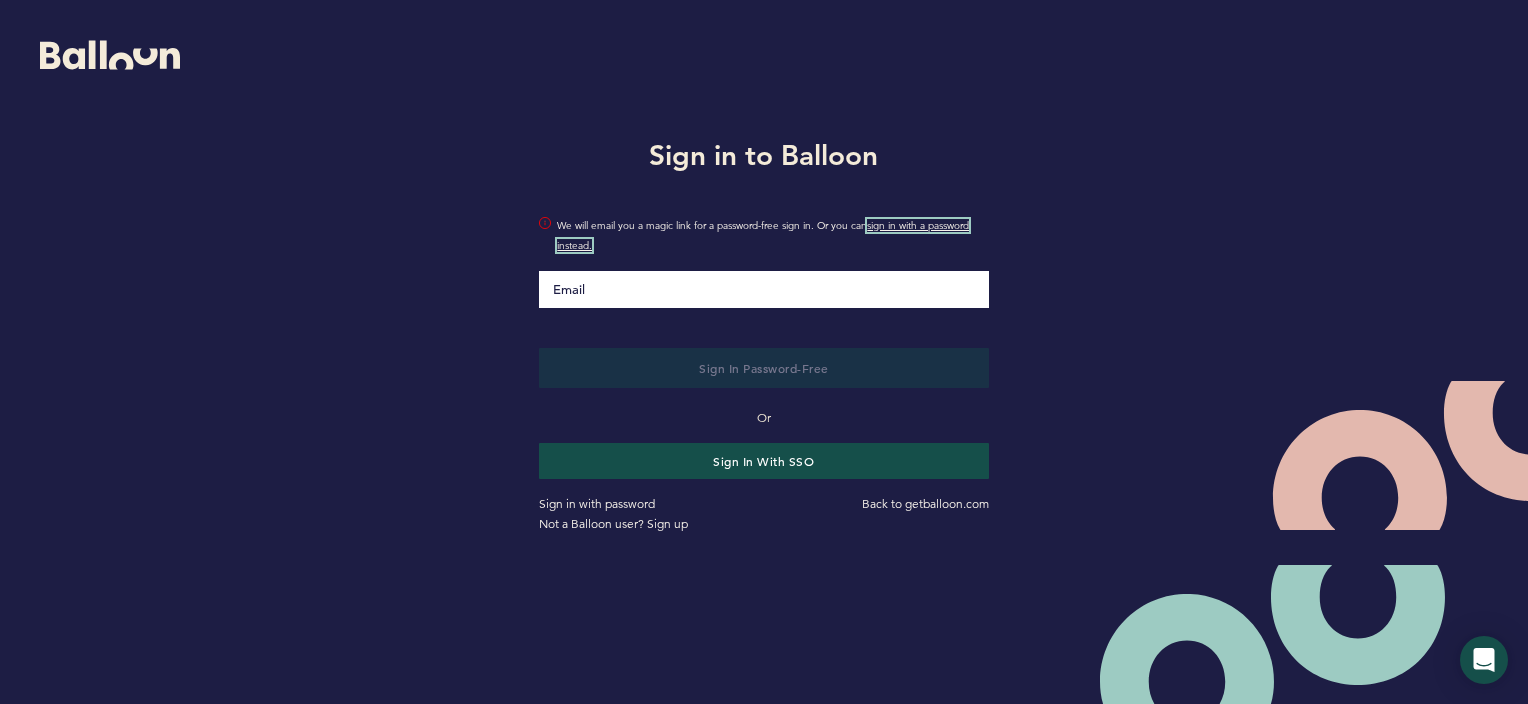click on "sign in with a password instead." at bounding box center [763, 235] 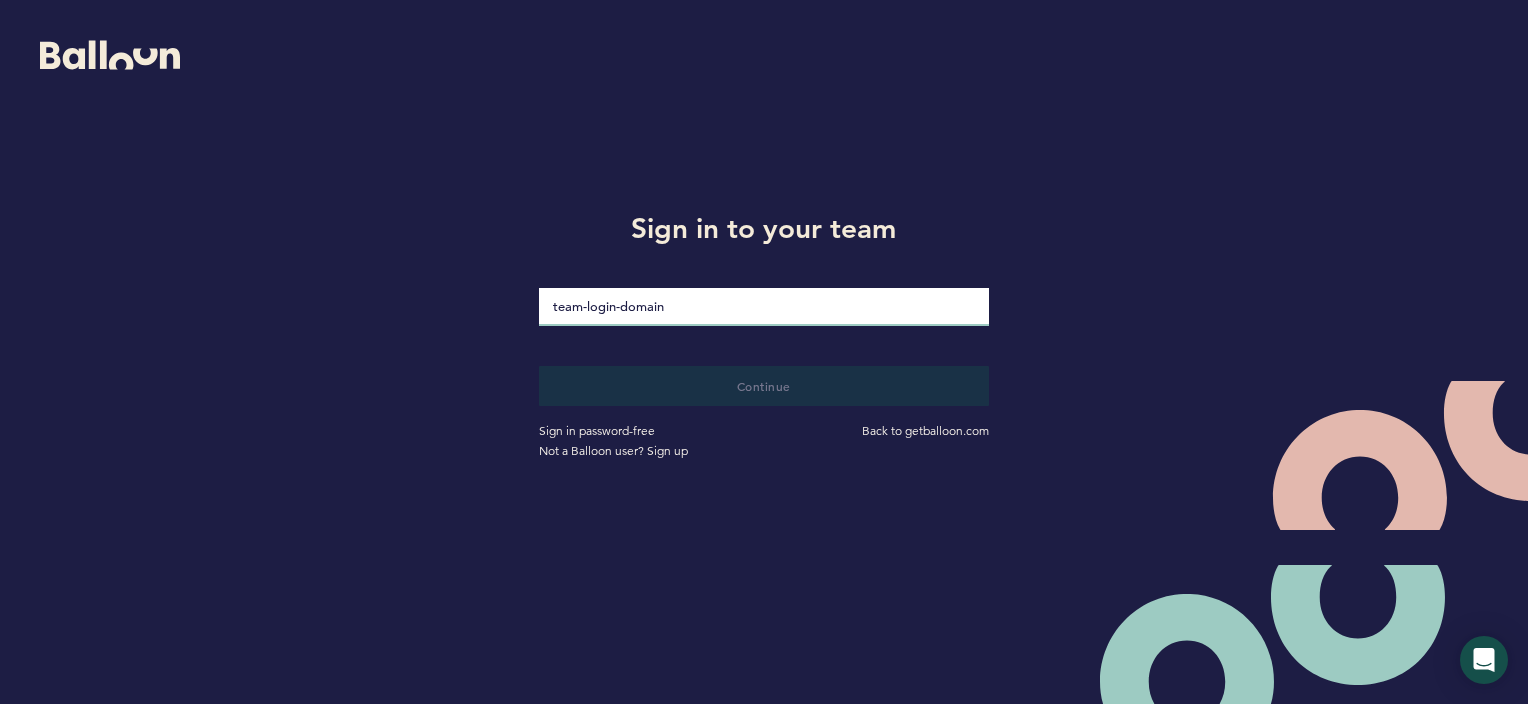 click at bounding box center [763, 307] 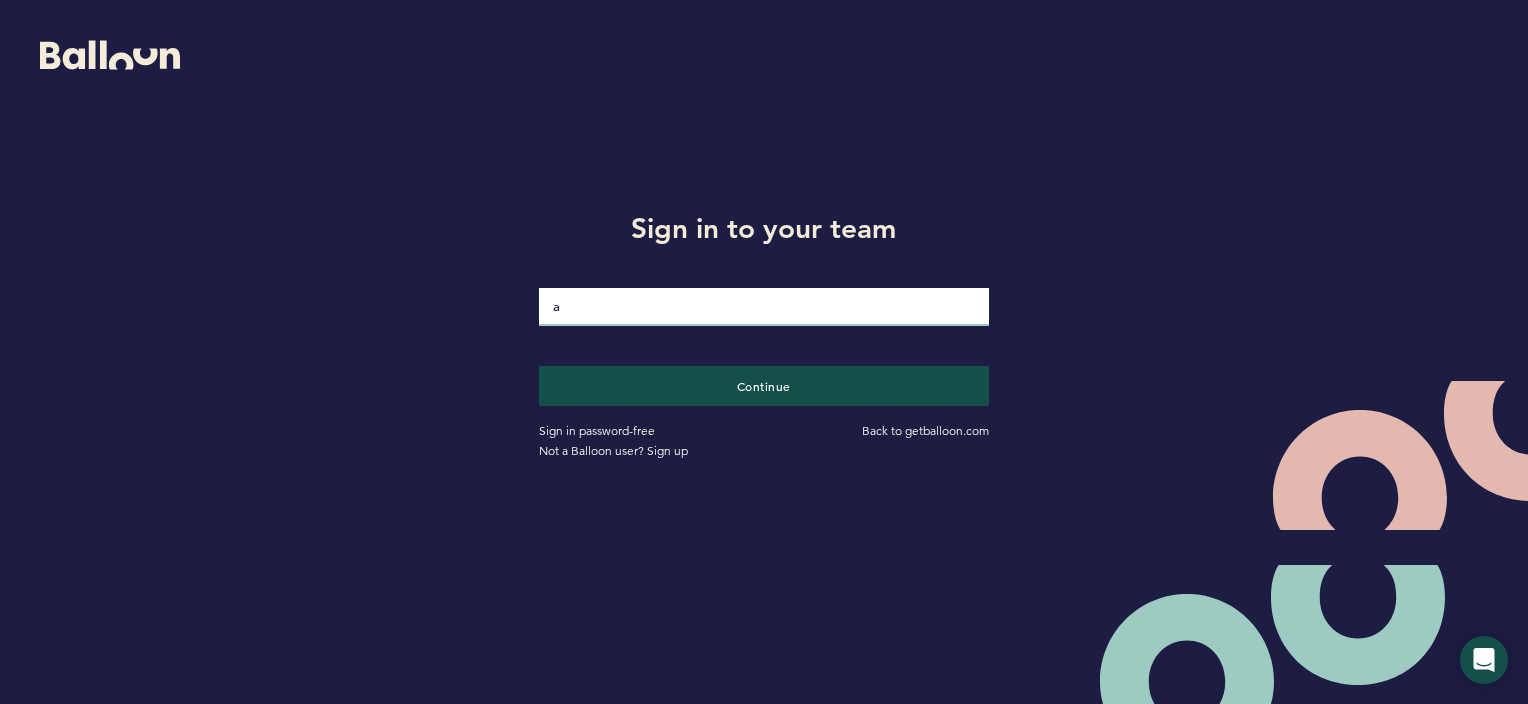 type on "as" 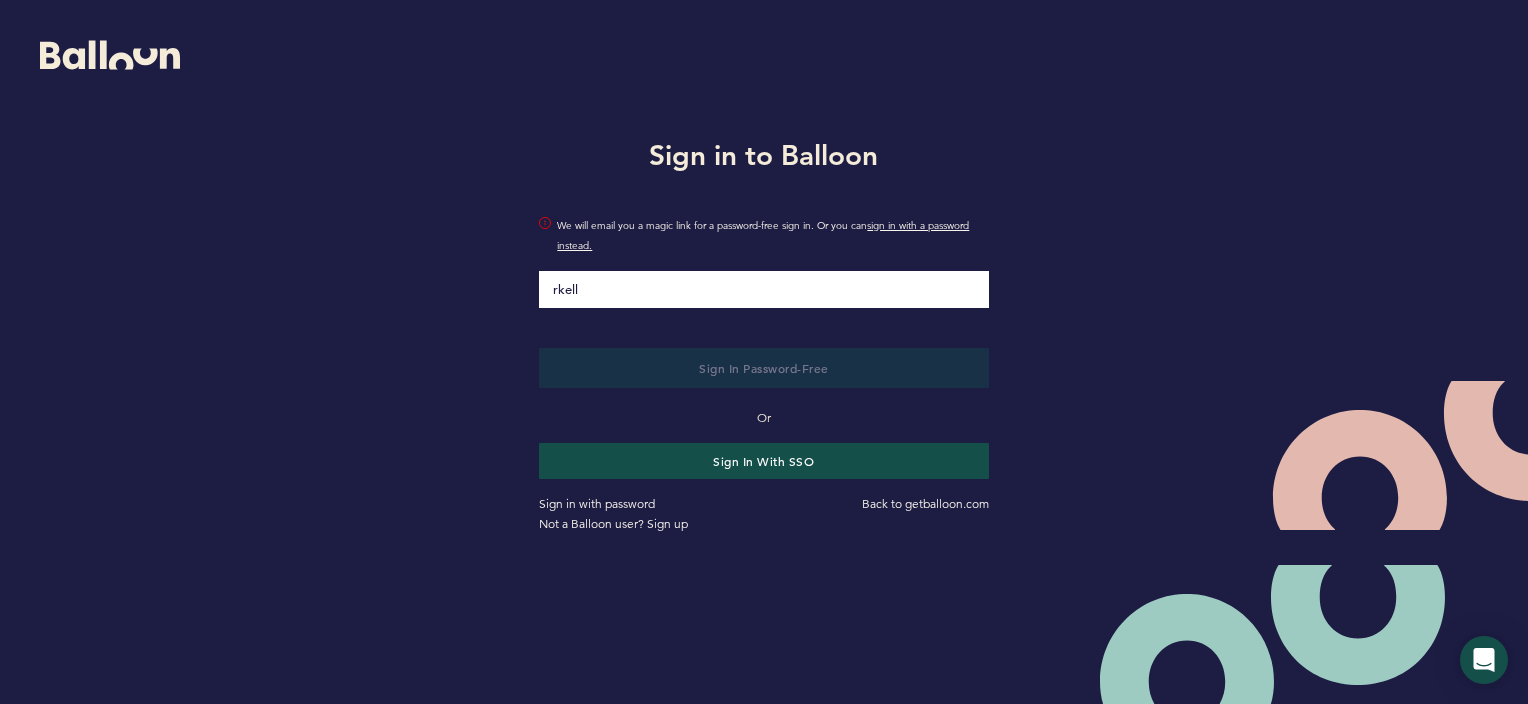 type on "[EMAIL]@example.com" 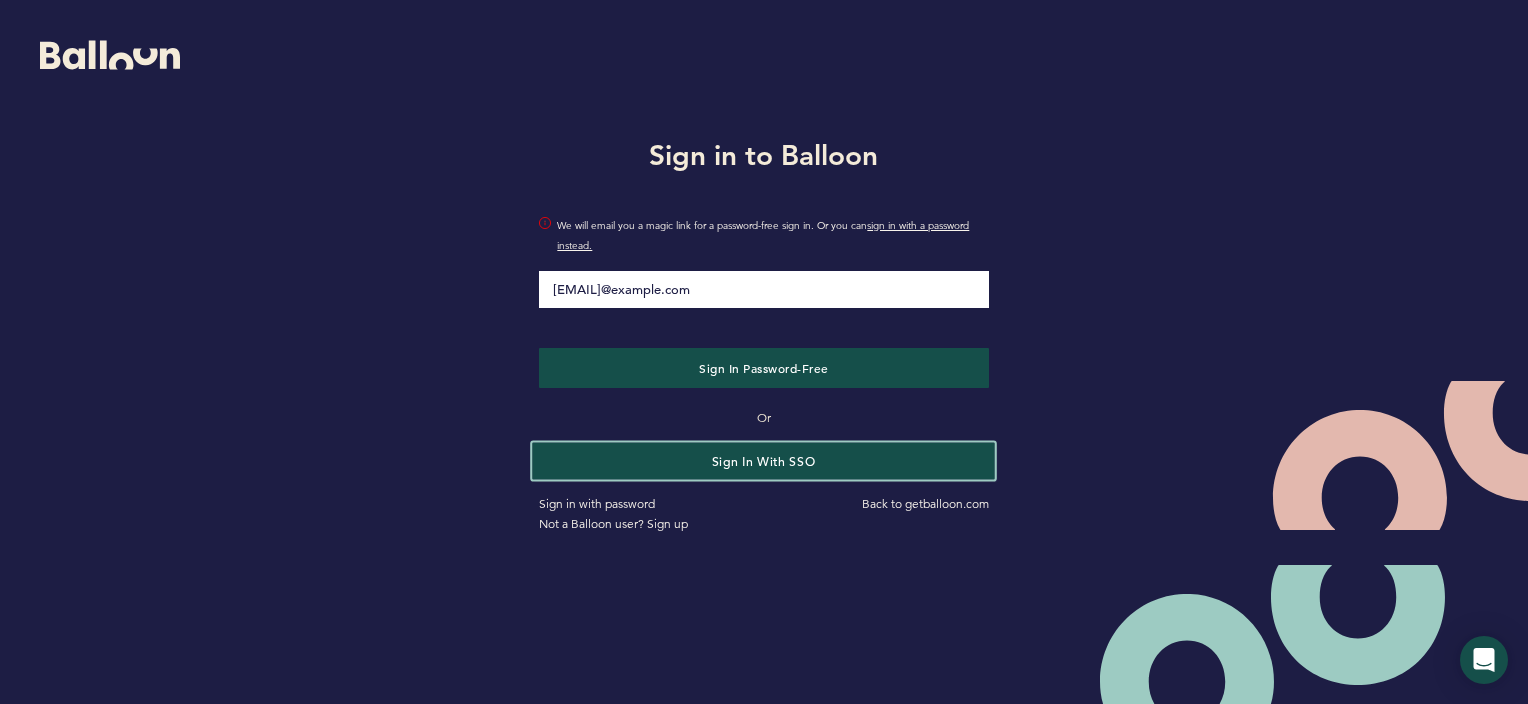 click on "Sign in with SSO" at bounding box center [764, 460] 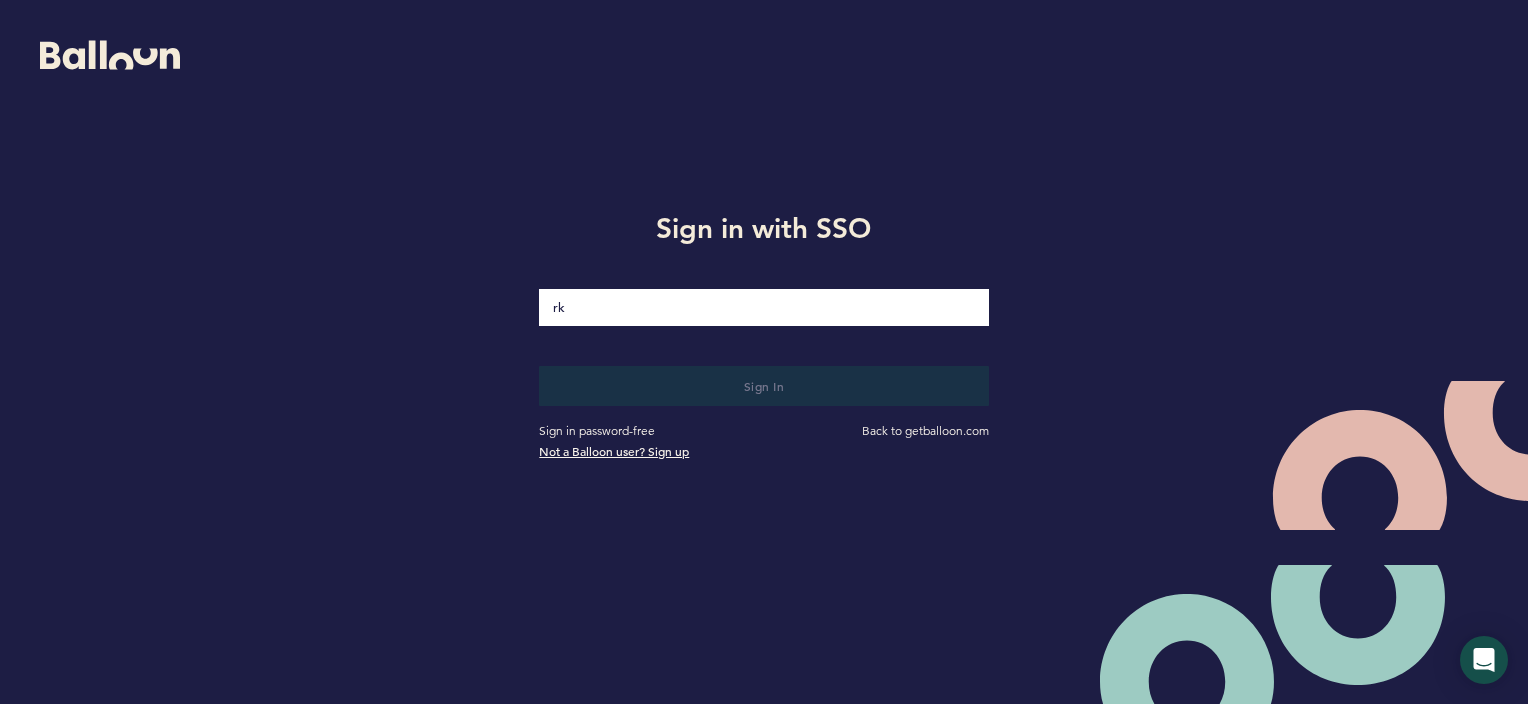 type on "[EMAIL]@example.com" 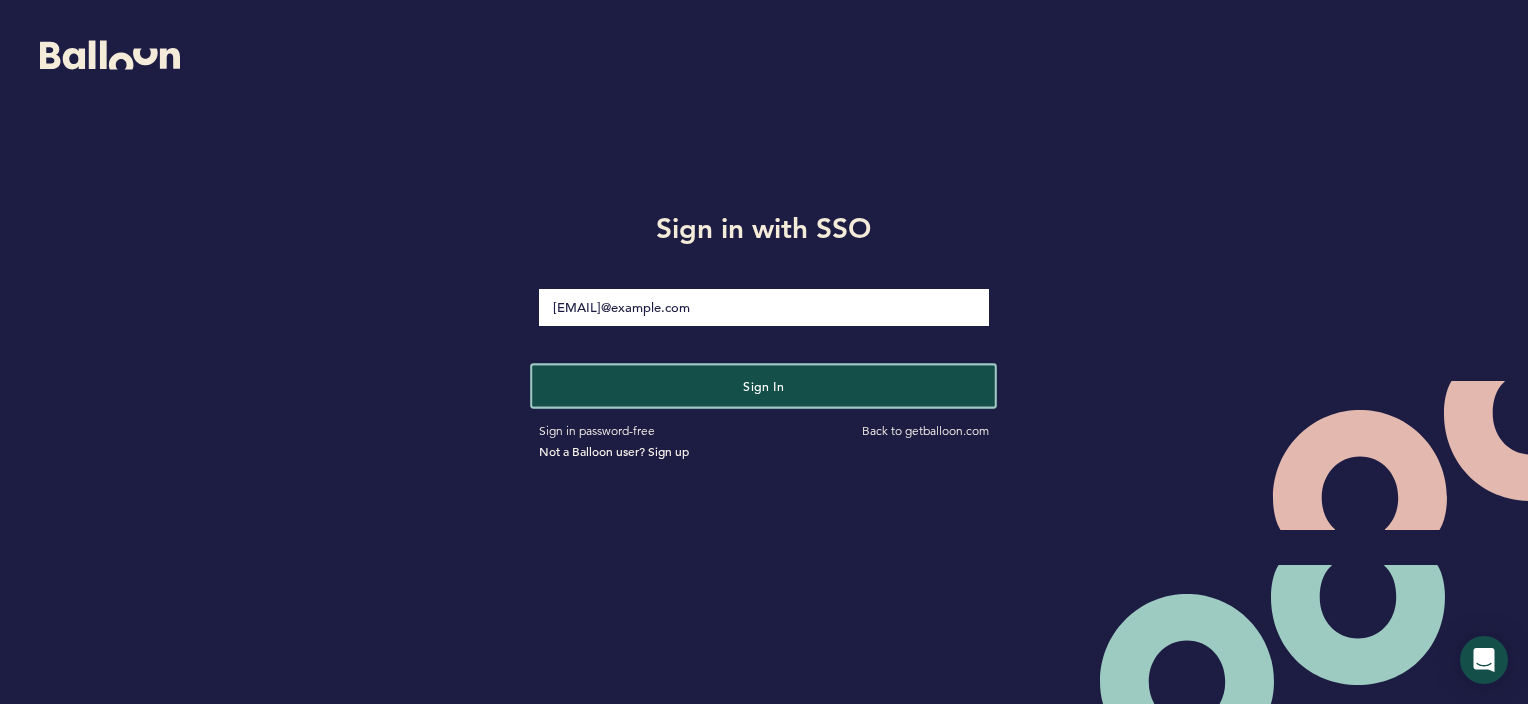 click on "Sign in" at bounding box center [764, 385] 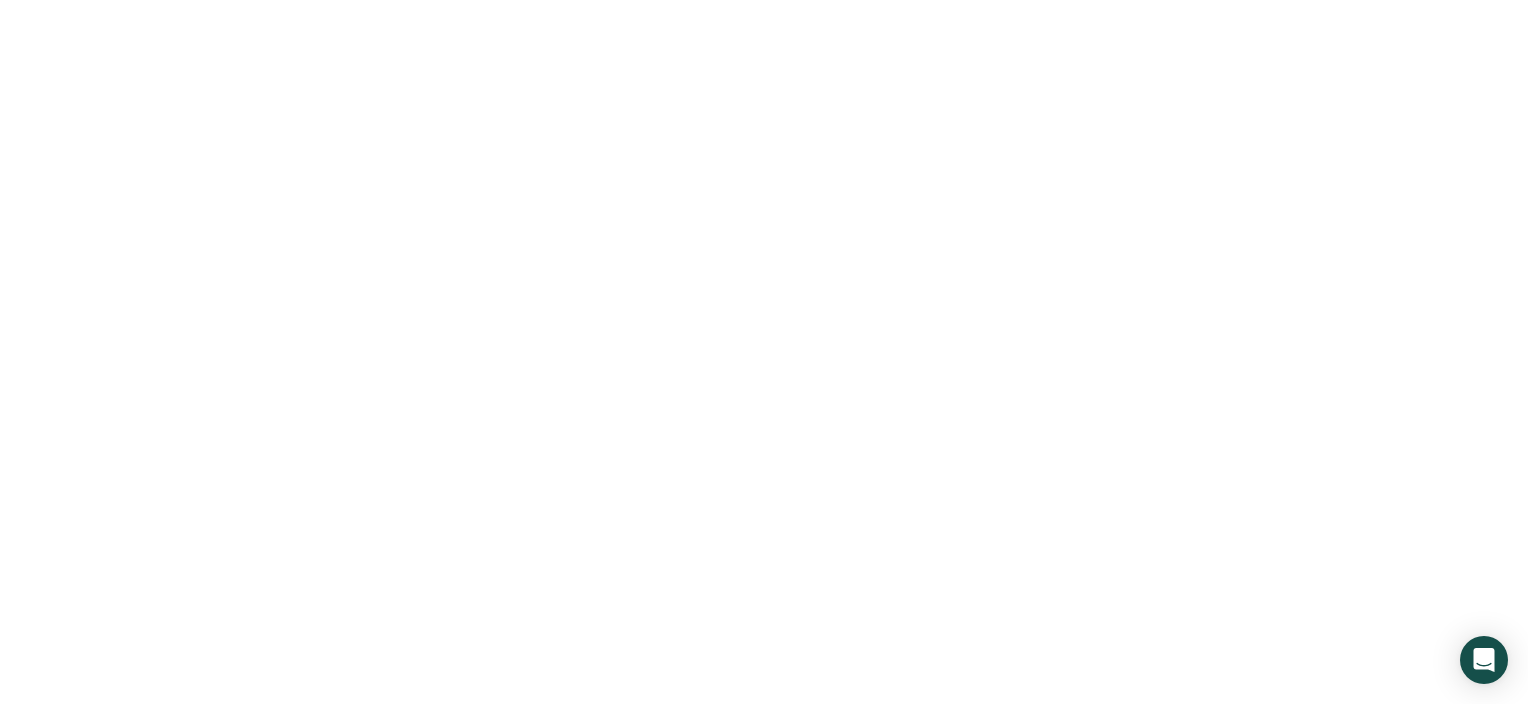 scroll, scrollTop: 0, scrollLeft: 0, axis: both 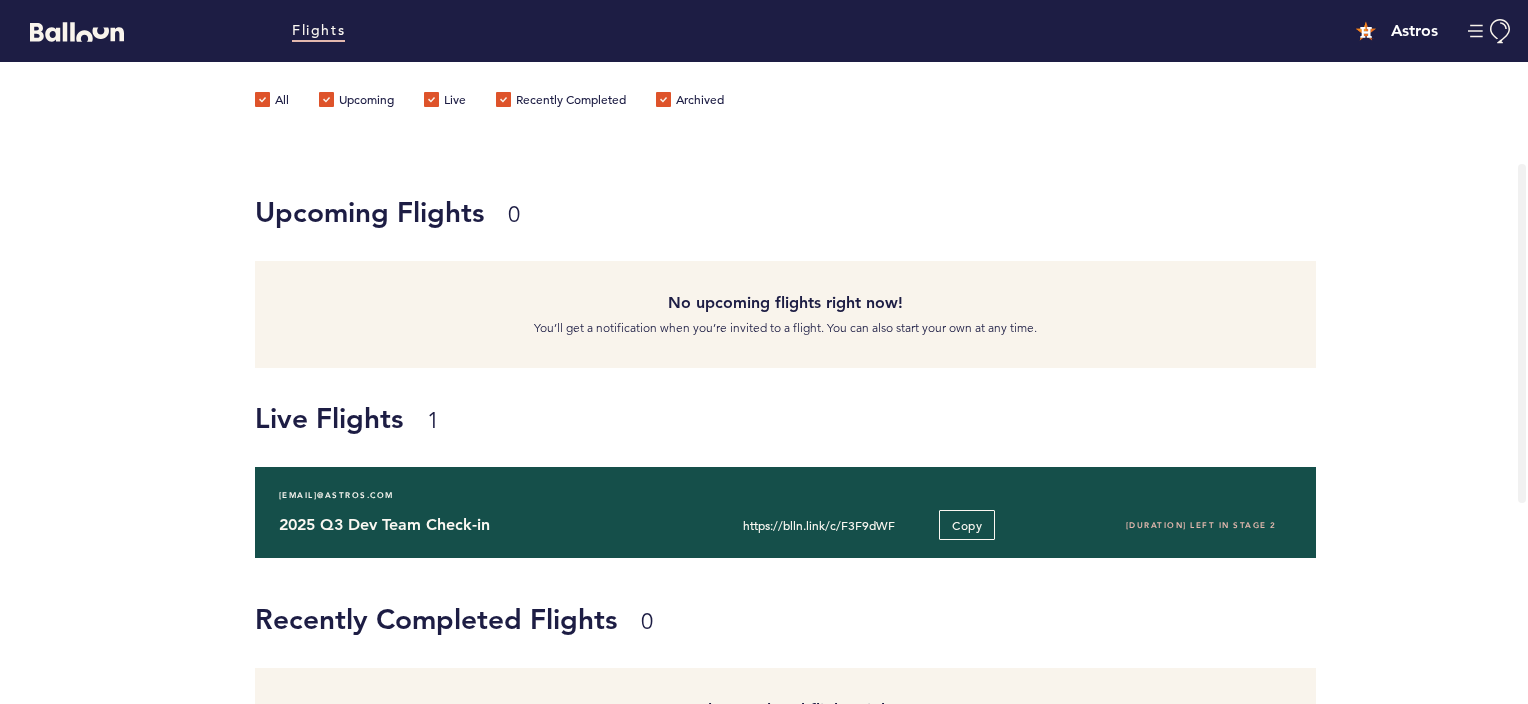 click on "[EMAIL]  2025 Q3 Dev Team Check-in https://blln.link/c/F3F9dWF  Copy   [DURATION] left in stage 2" at bounding box center [785, 512] 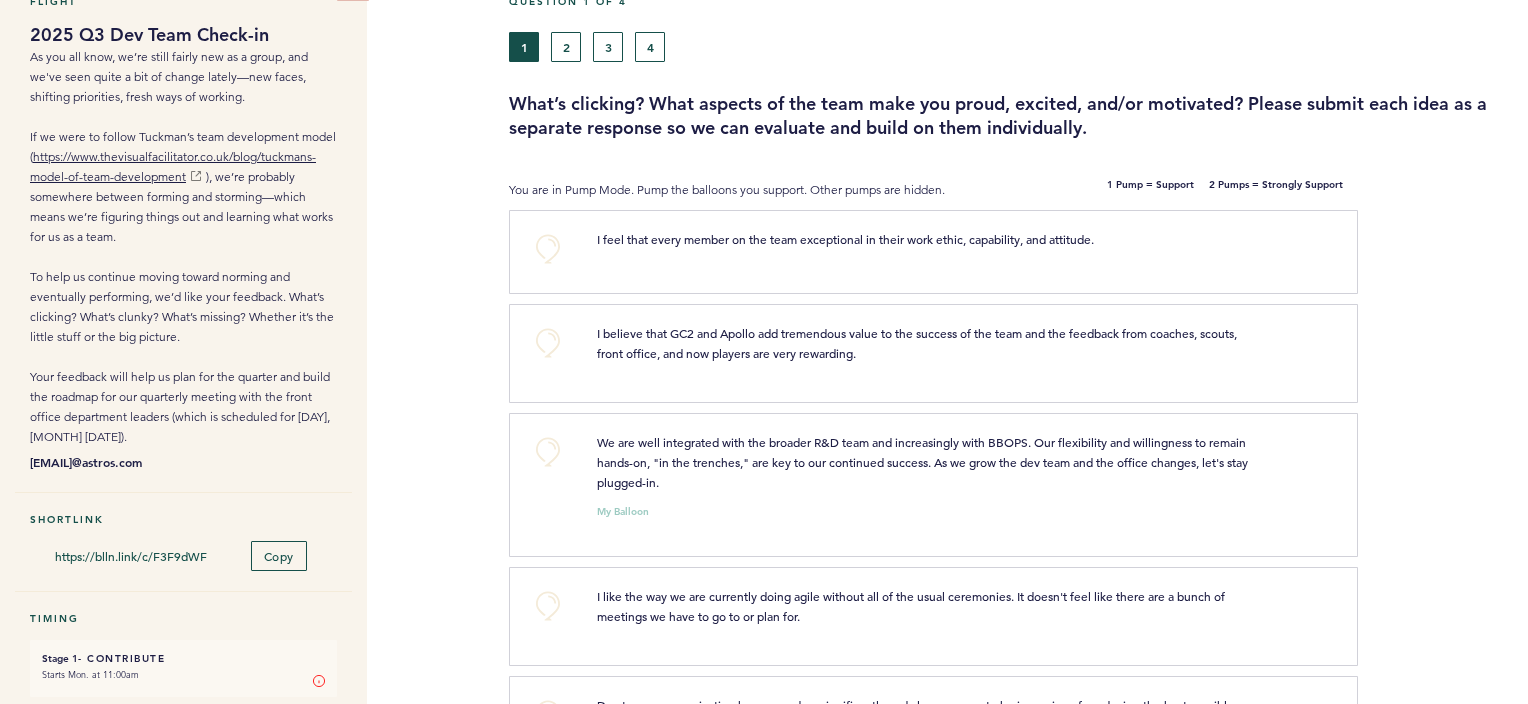 scroll, scrollTop: 108, scrollLeft: 0, axis: vertical 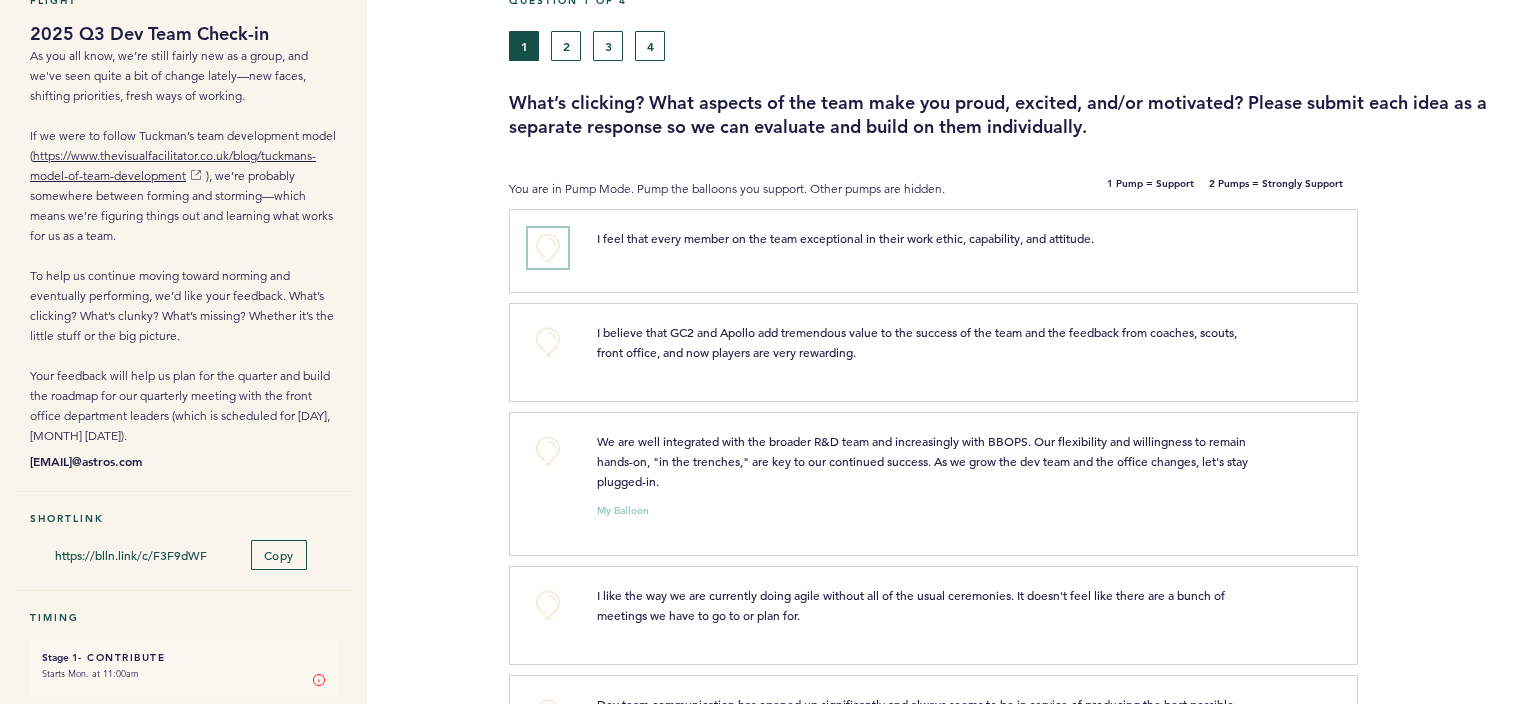 click on "+0" at bounding box center (548, 248) 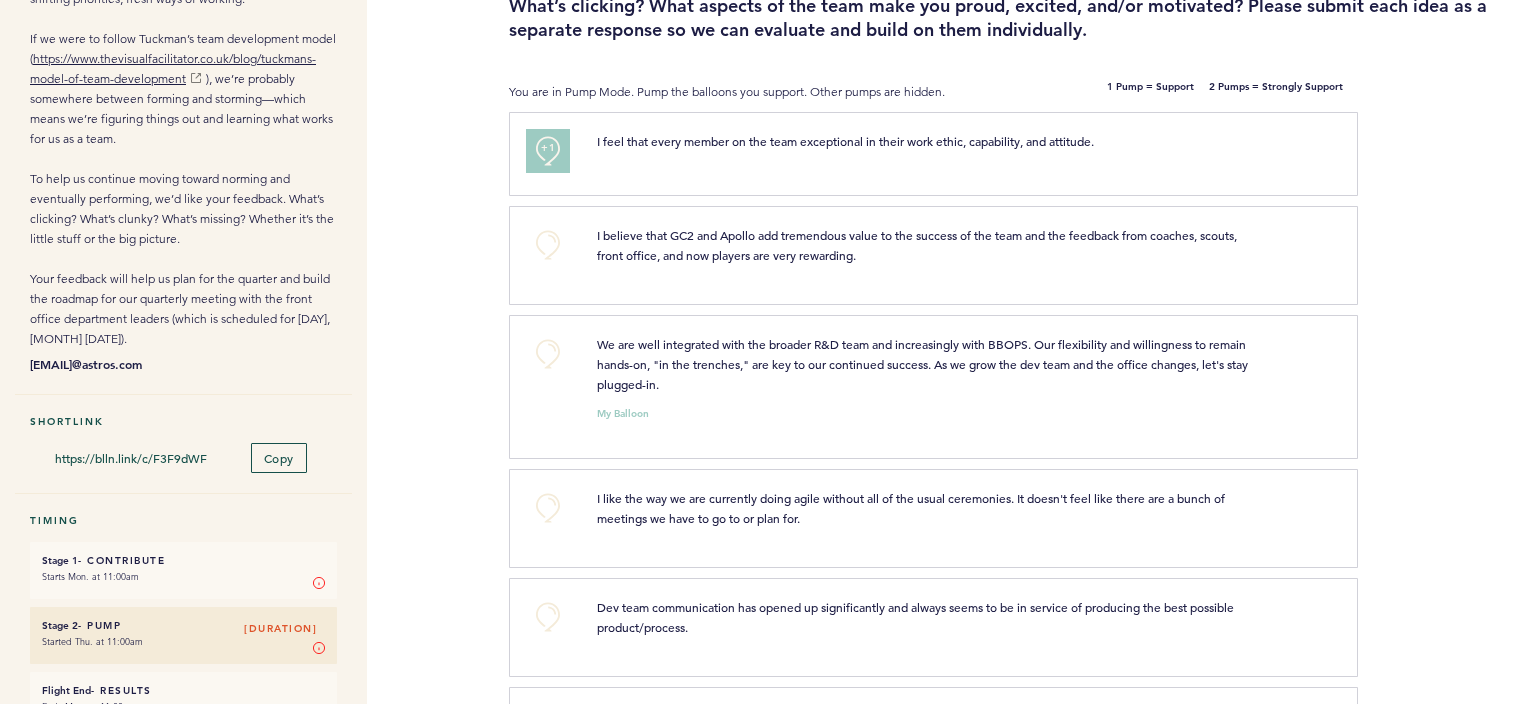 scroll, scrollTop: 204, scrollLeft: 0, axis: vertical 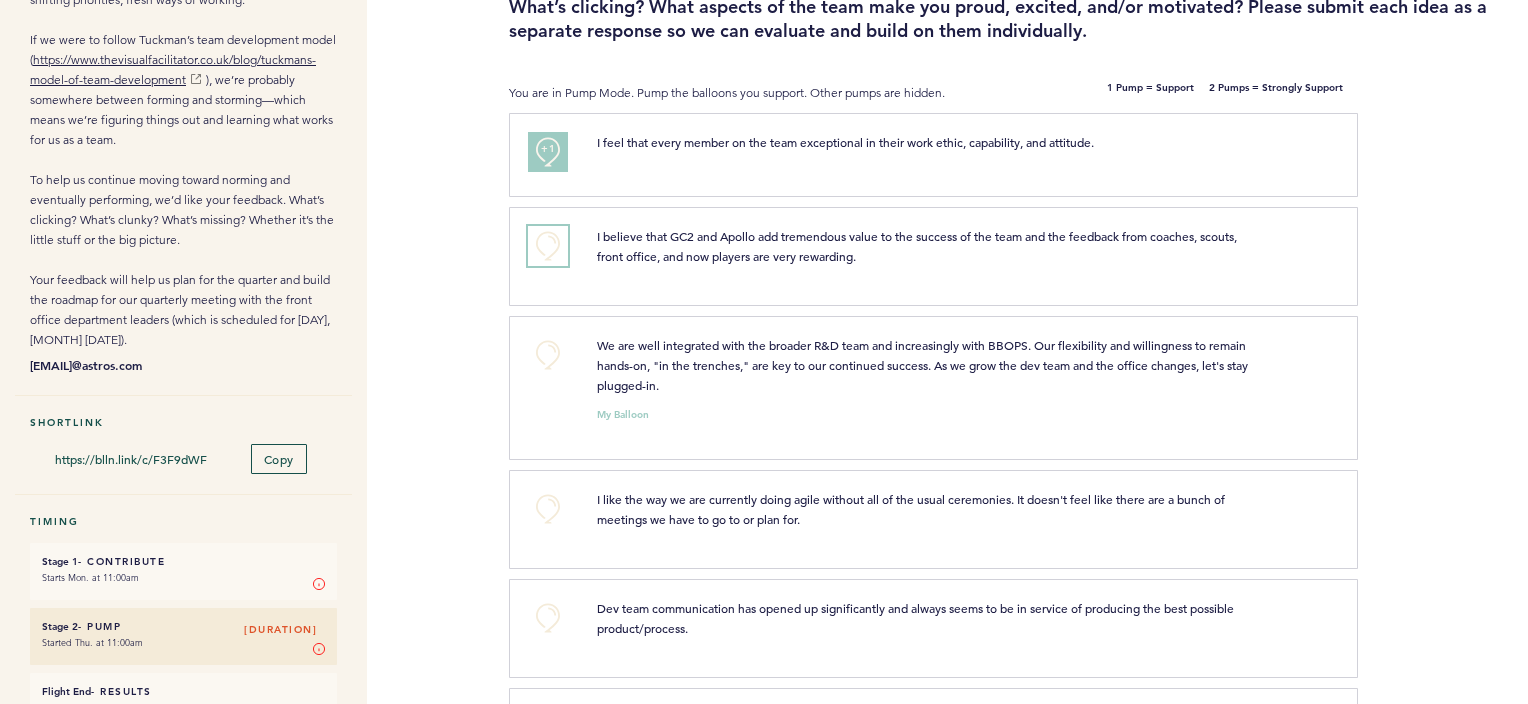 click on "+0" at bounding box center (548, 246) 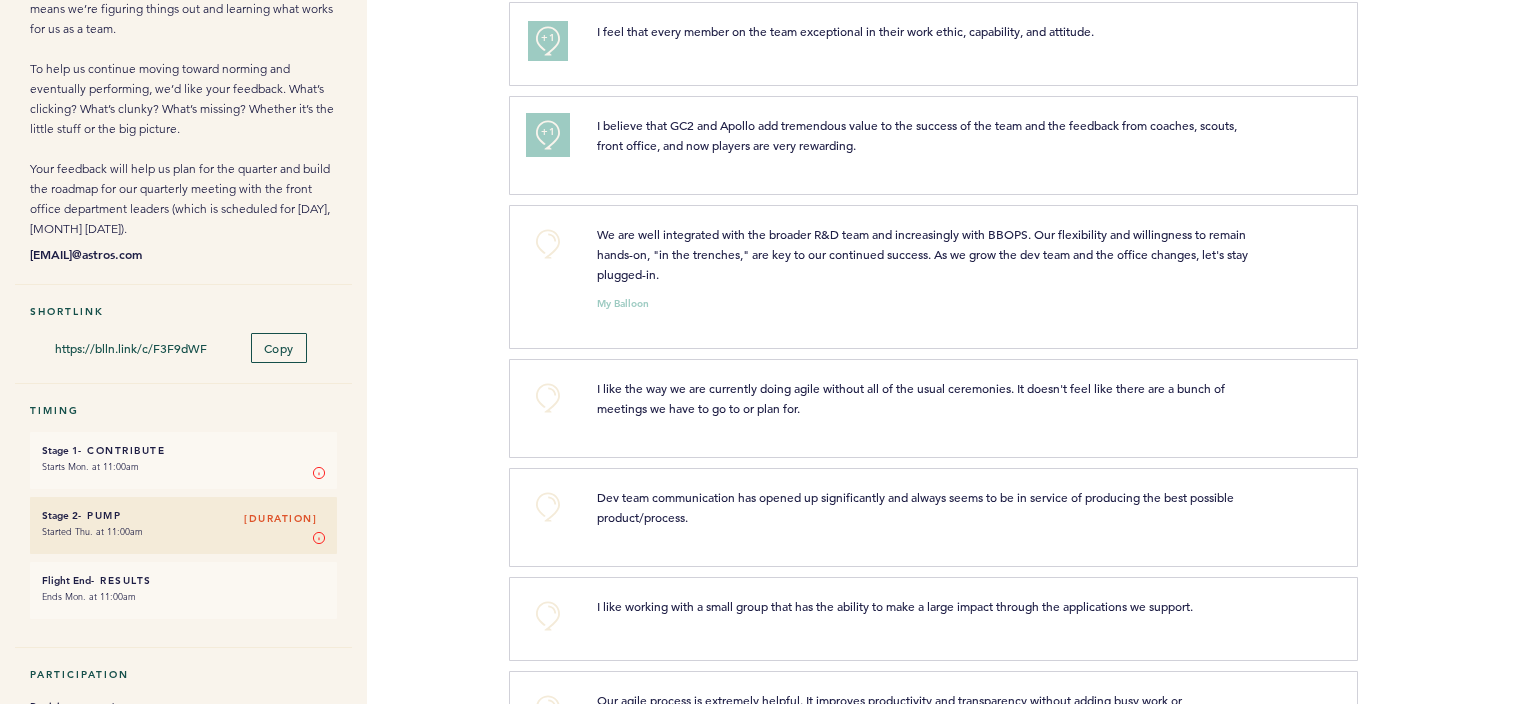scroll, scrollTop: 316, scrollLeft: 0, axis: vertical 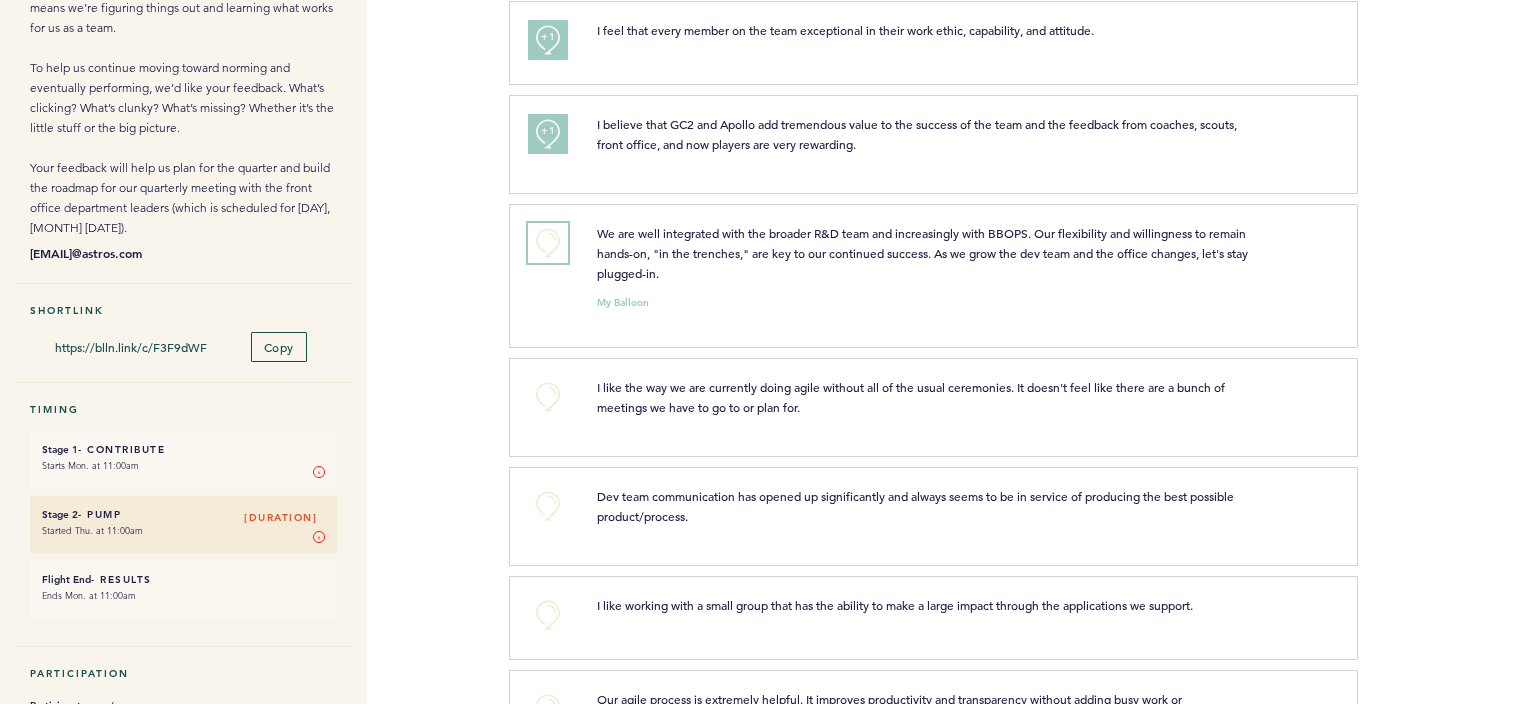 click on "+0" at bounding box center [548, 243] 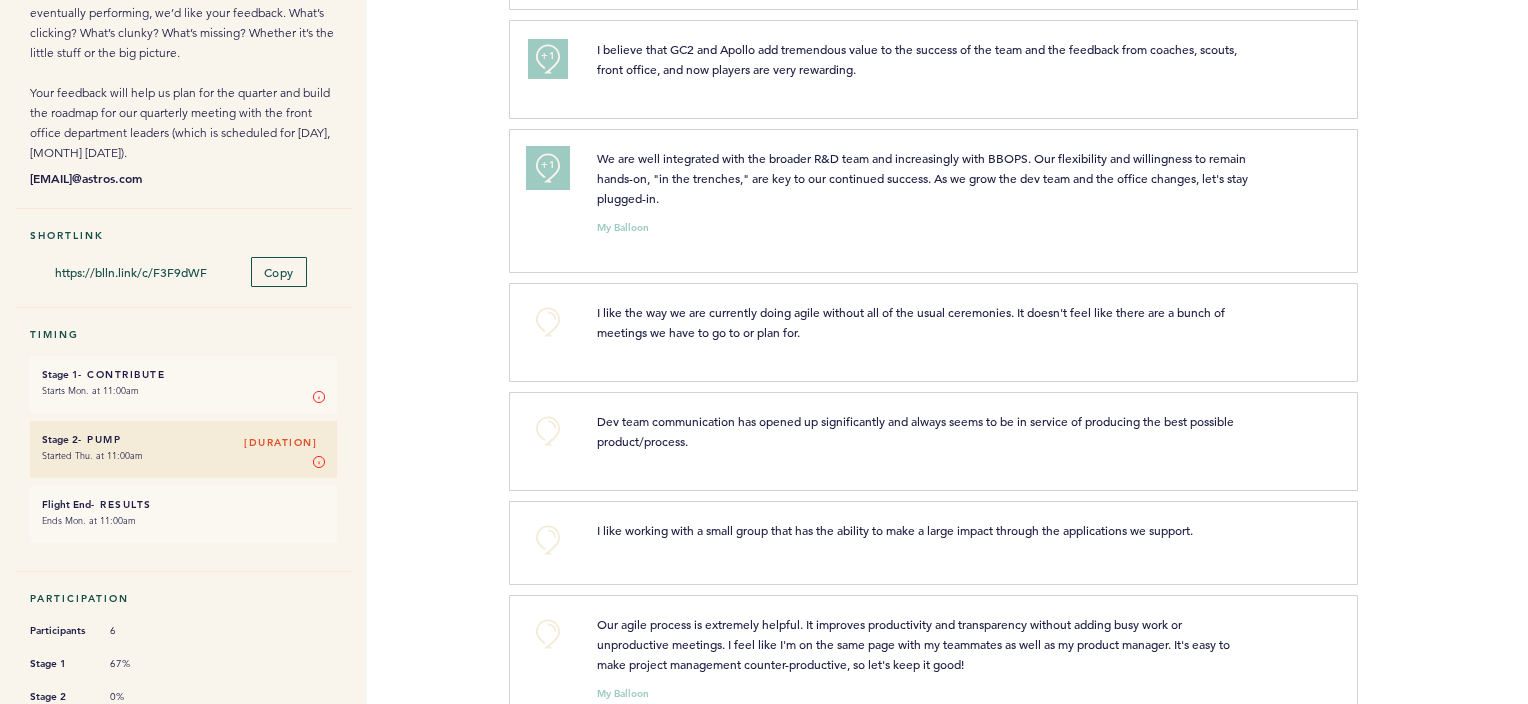 scroll, scrollTop: 392, scrollLeft: 0, axis: vertical 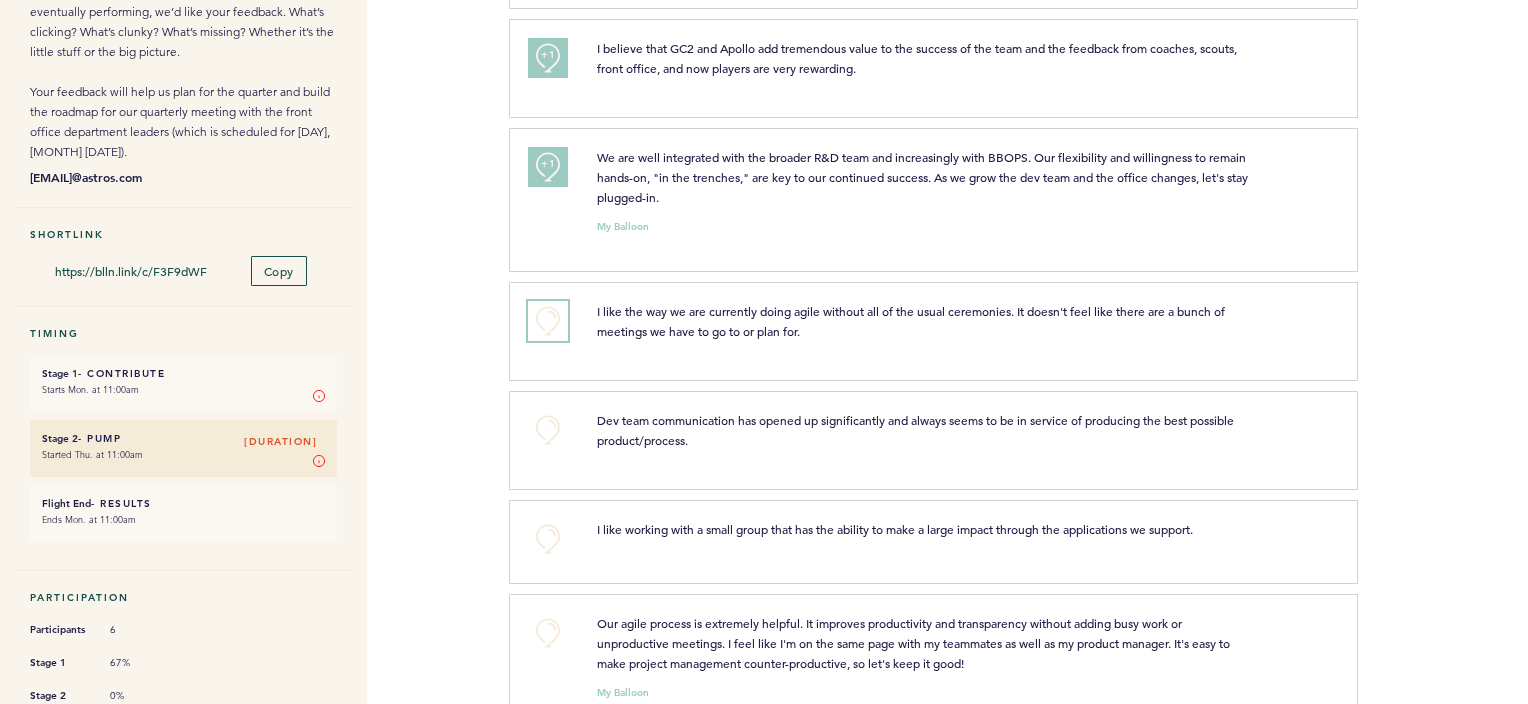 click on "+0" at bounding box center (548, 321) 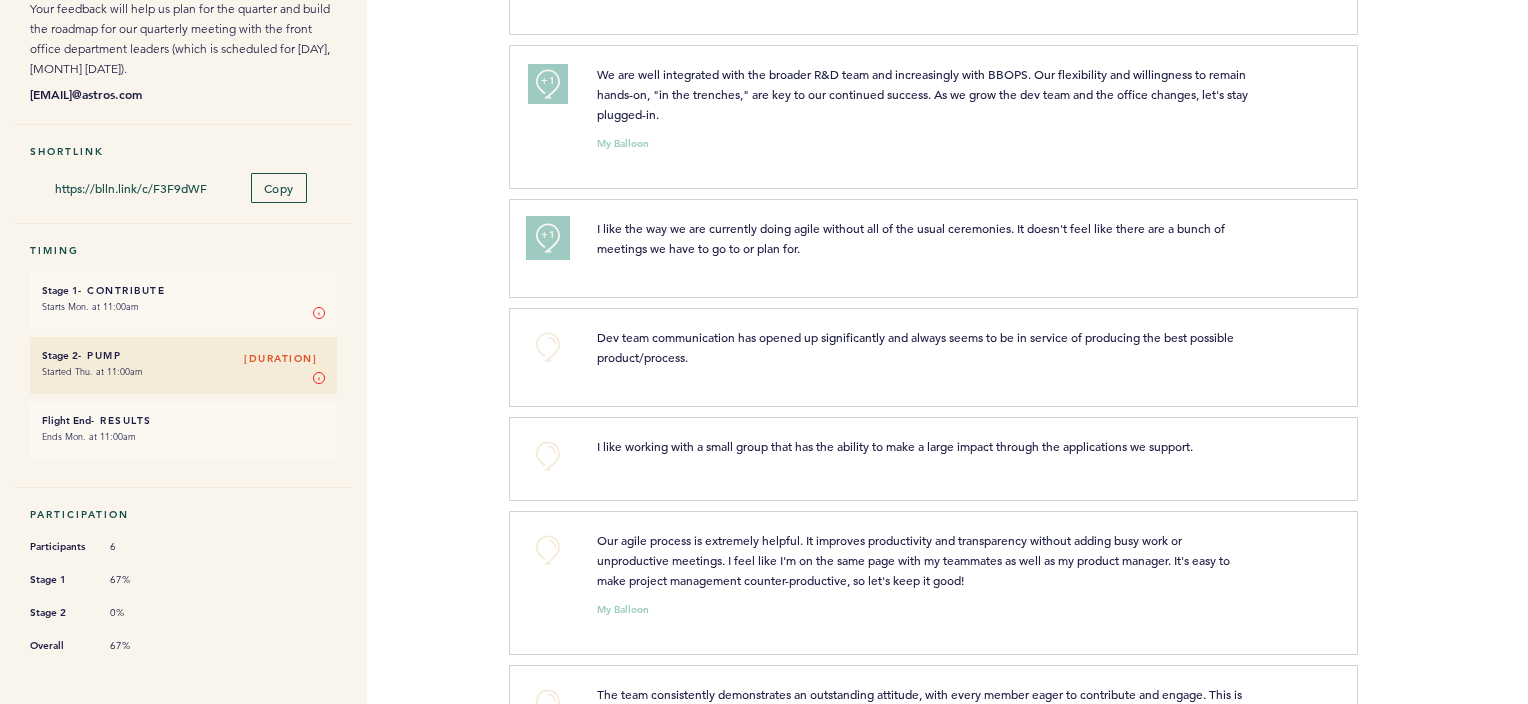 scroll, scrollTop: 476, scrollLeft: 0, axis: vertical 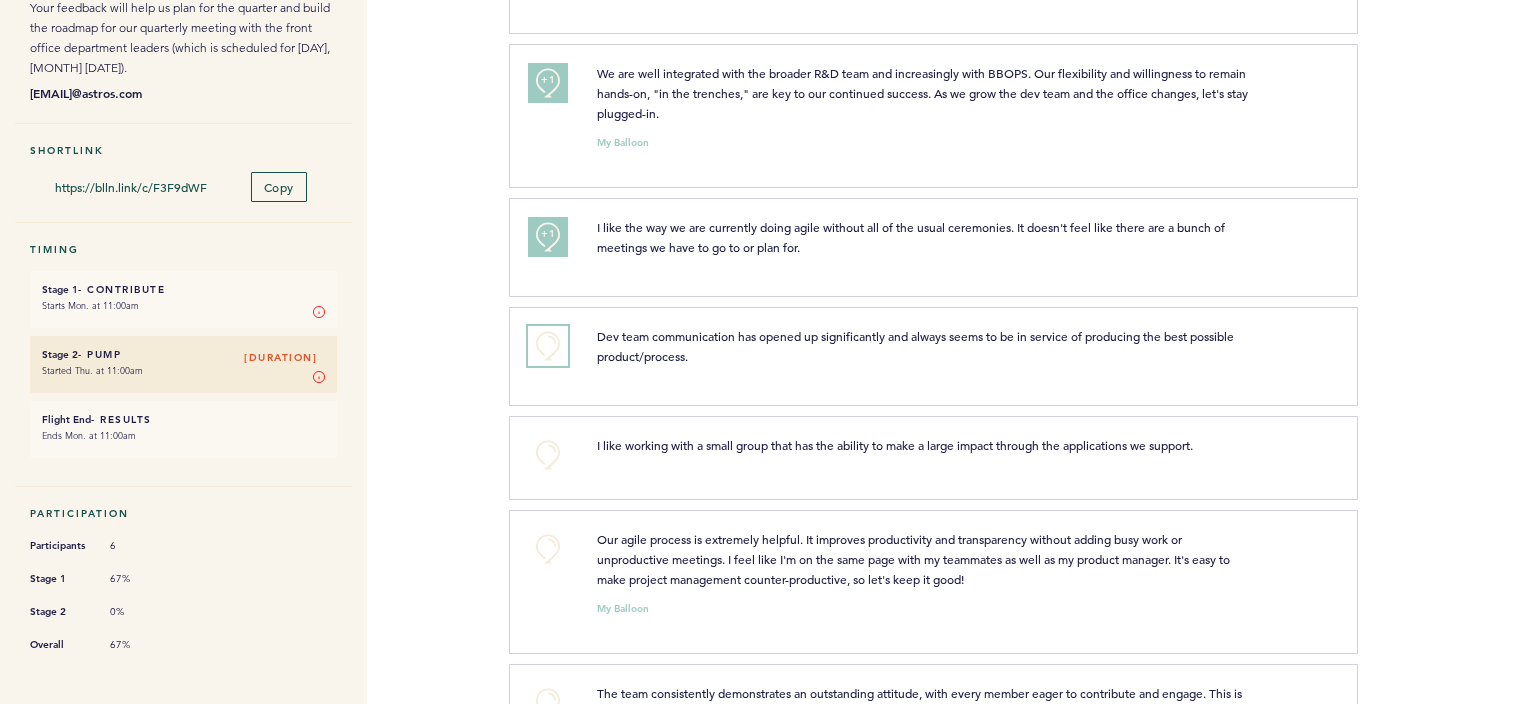 click on "+0" at bounding box center [548, 346] 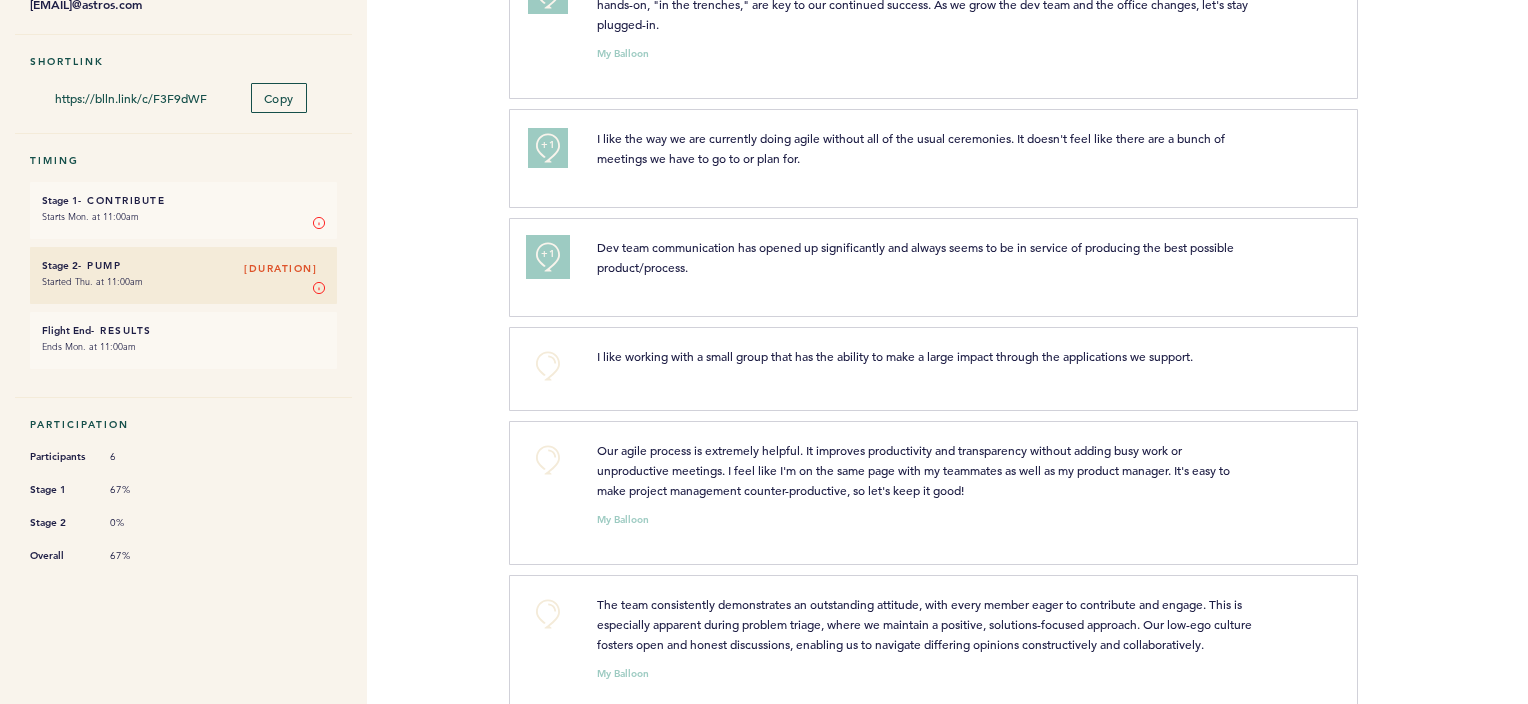 scroll, scrollTop: 566, scrollLeft: 0, axis: vertical 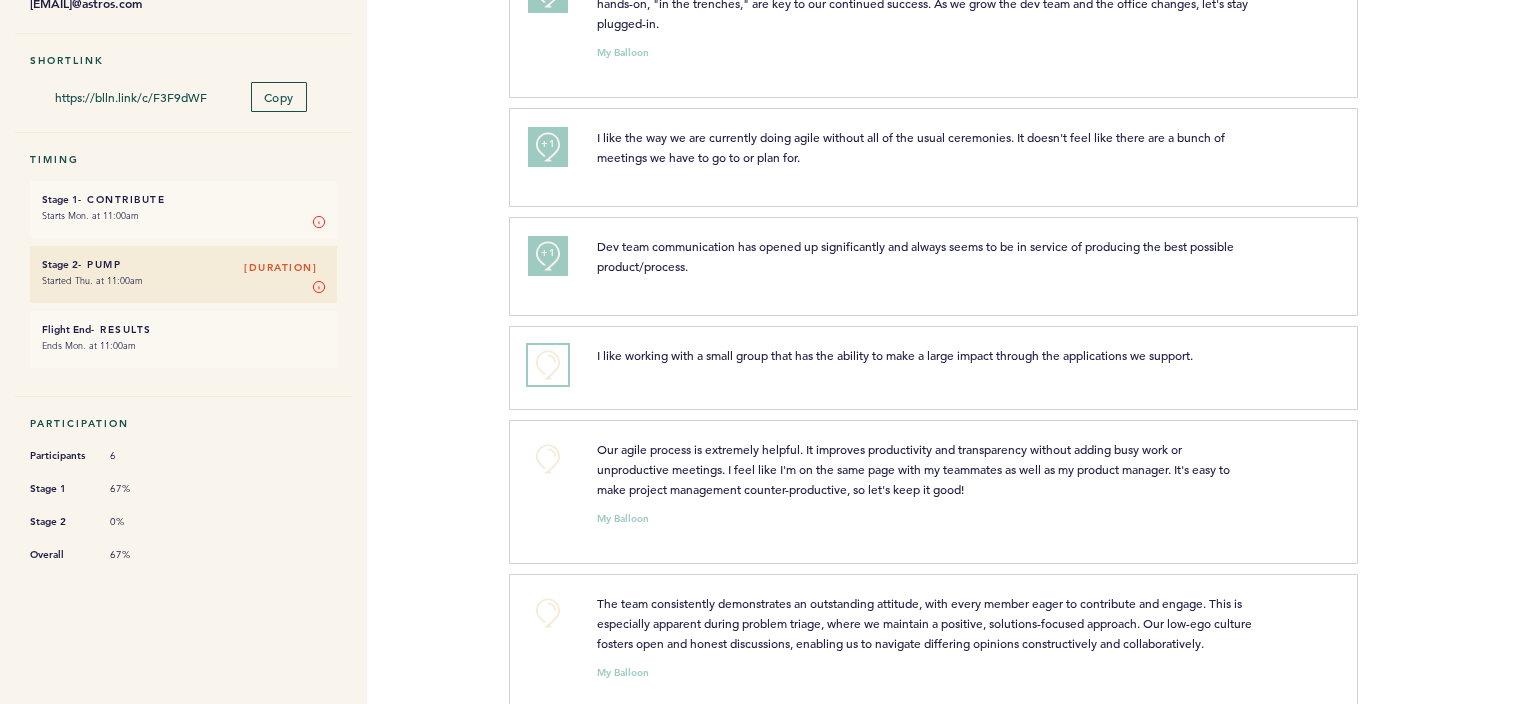 click on "+0" at bounding box center (548, 365) 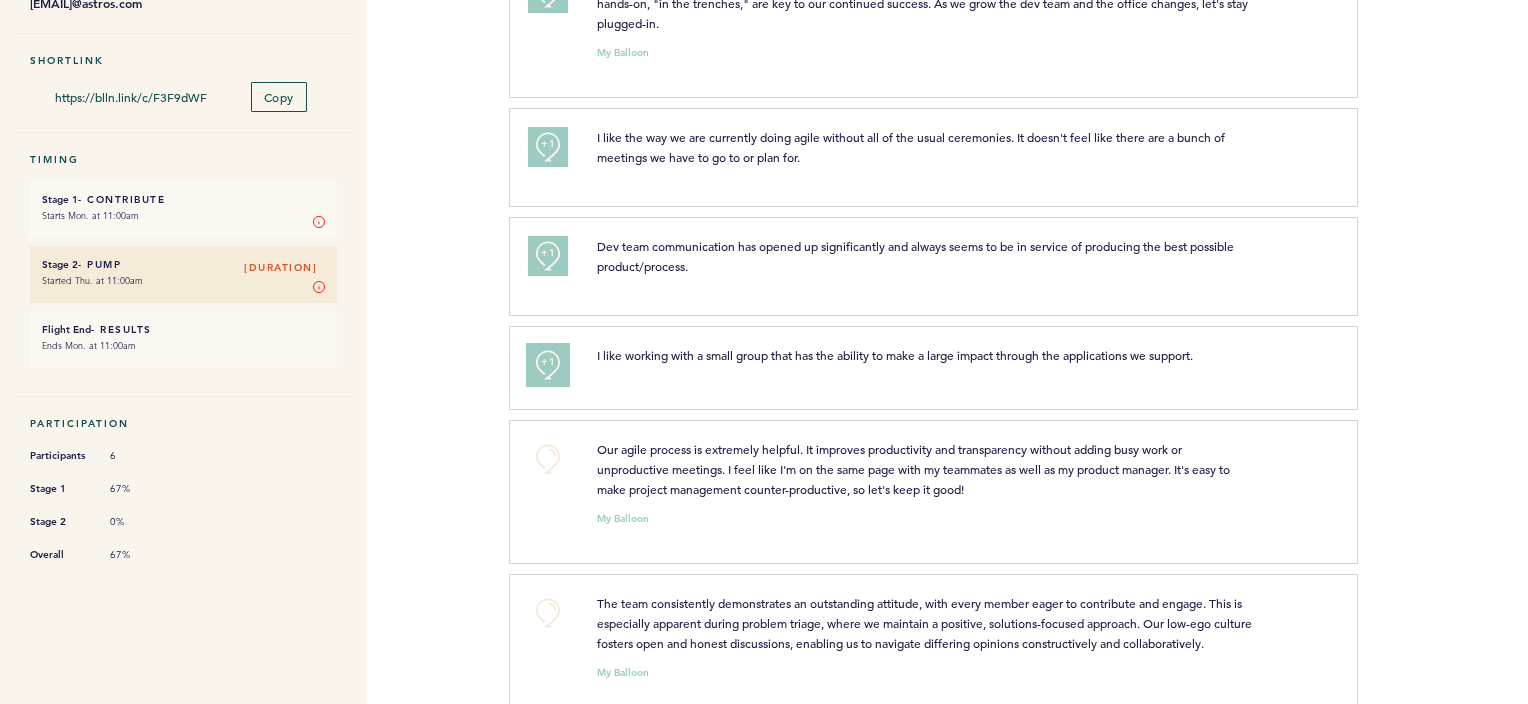 scroll, scrollTop: 699, scrollLeft: 0, axis: vertical 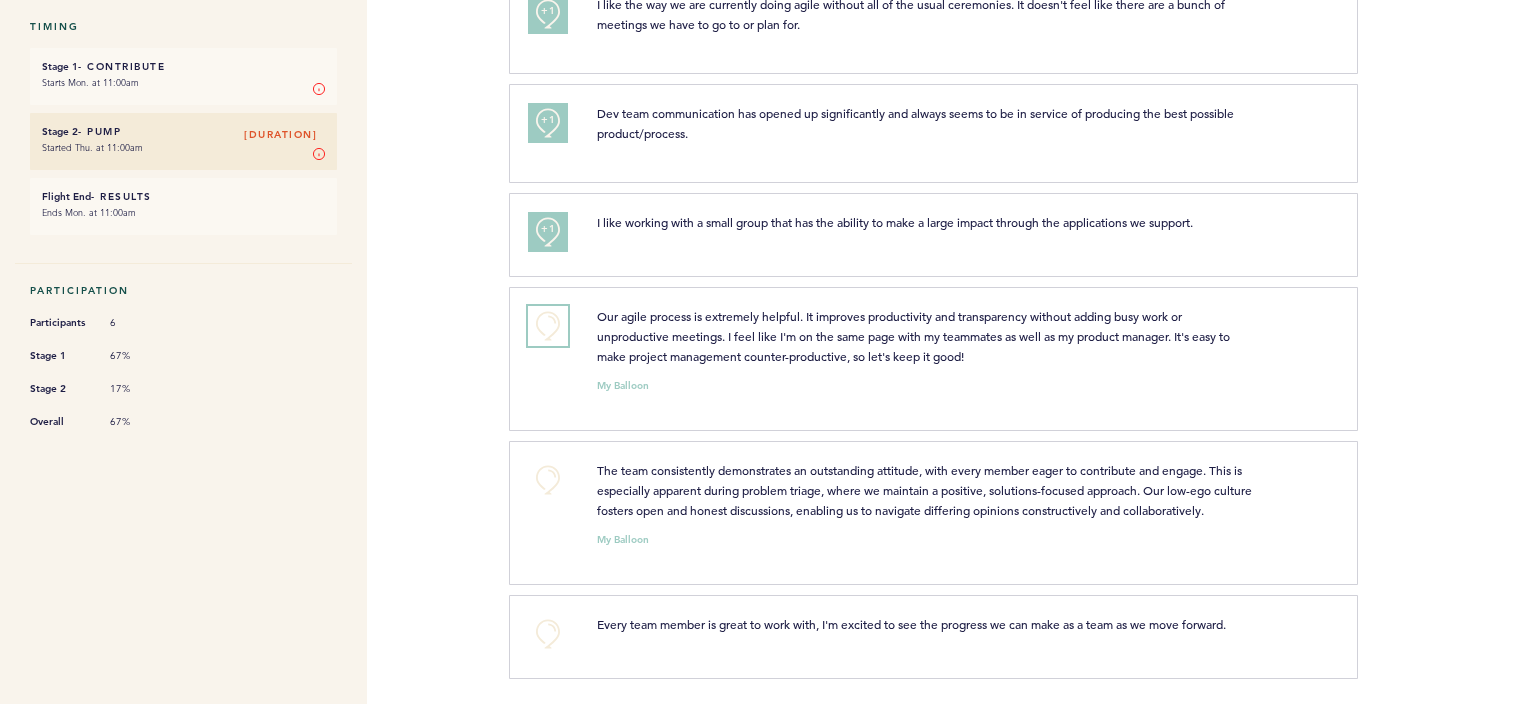 click on "+0" at bounding box center [548, 326] 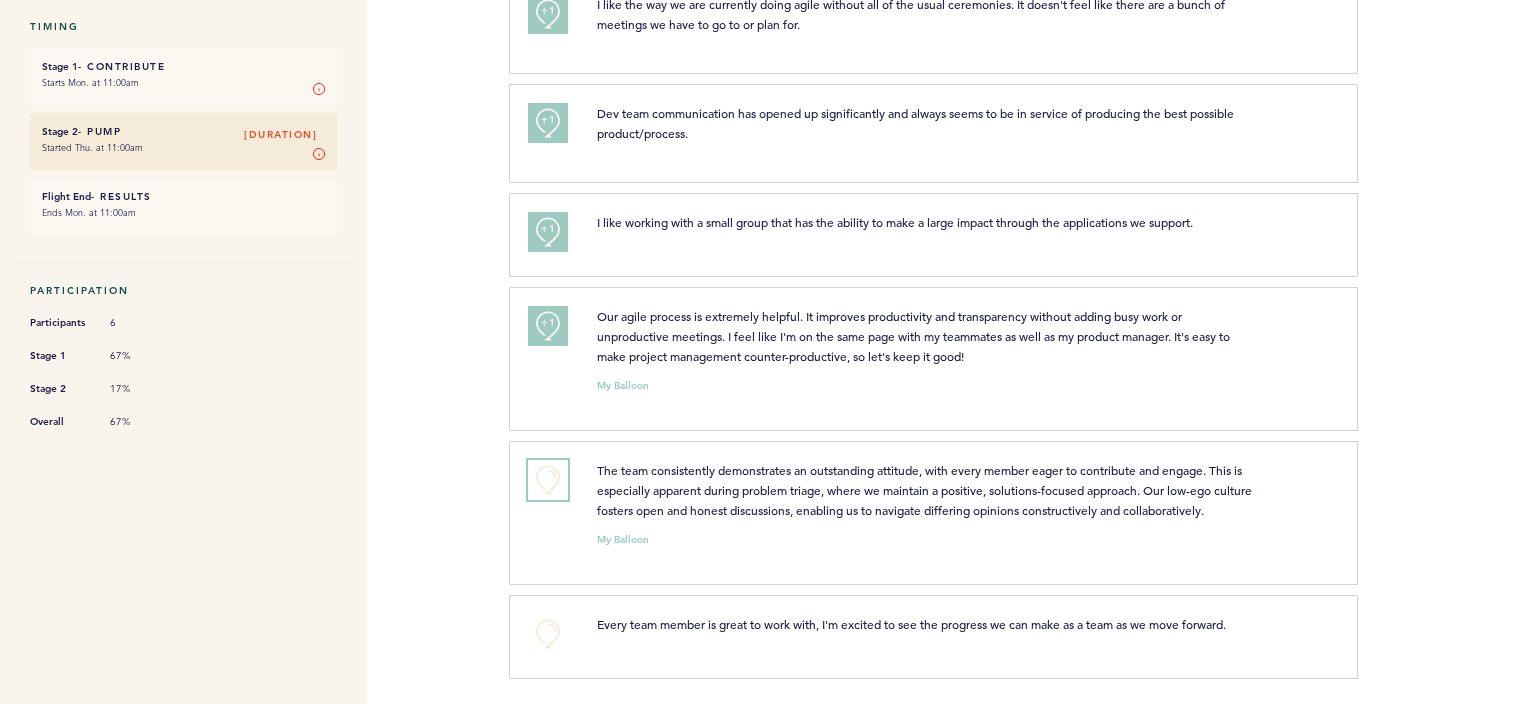 click on "+0" at bounding box center [548, 480] 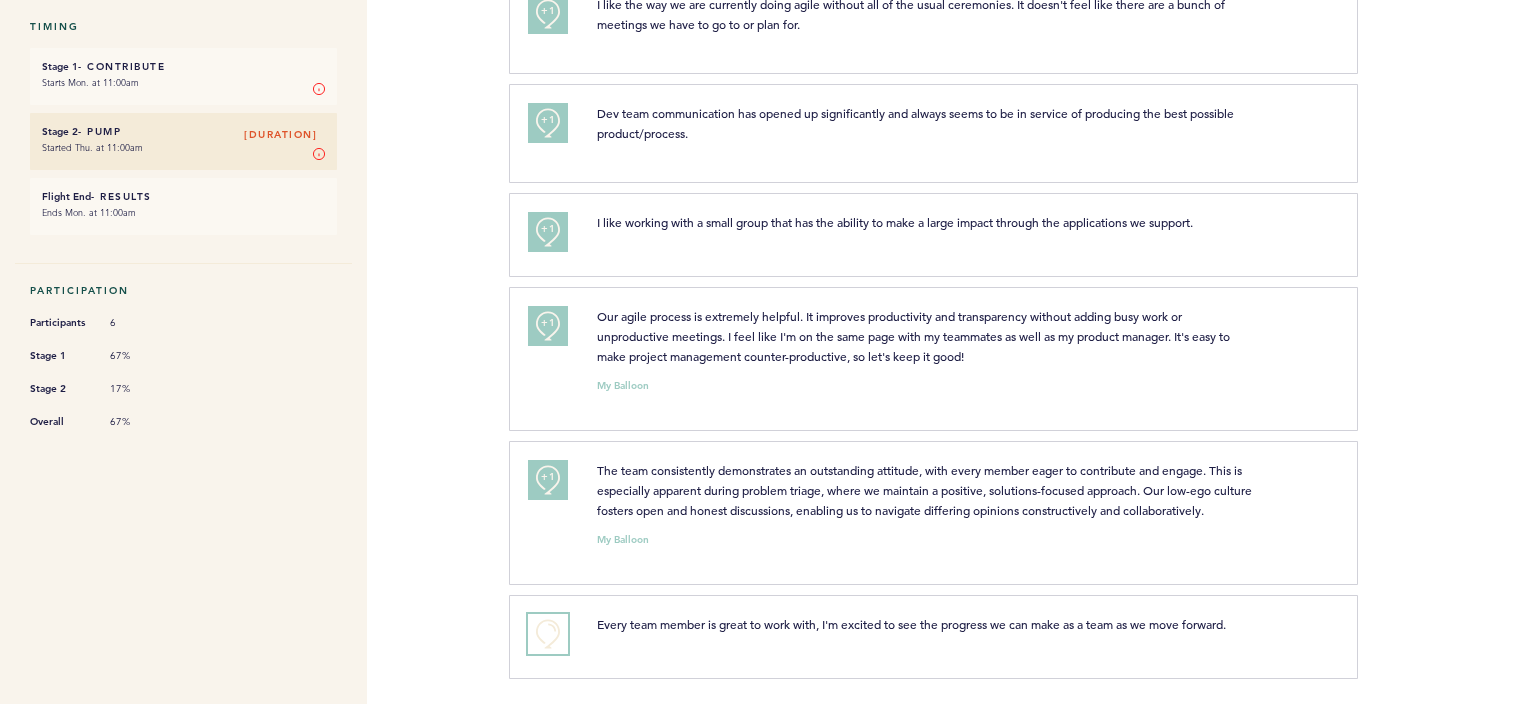 click on "+0" at bounding box center [548, 634] 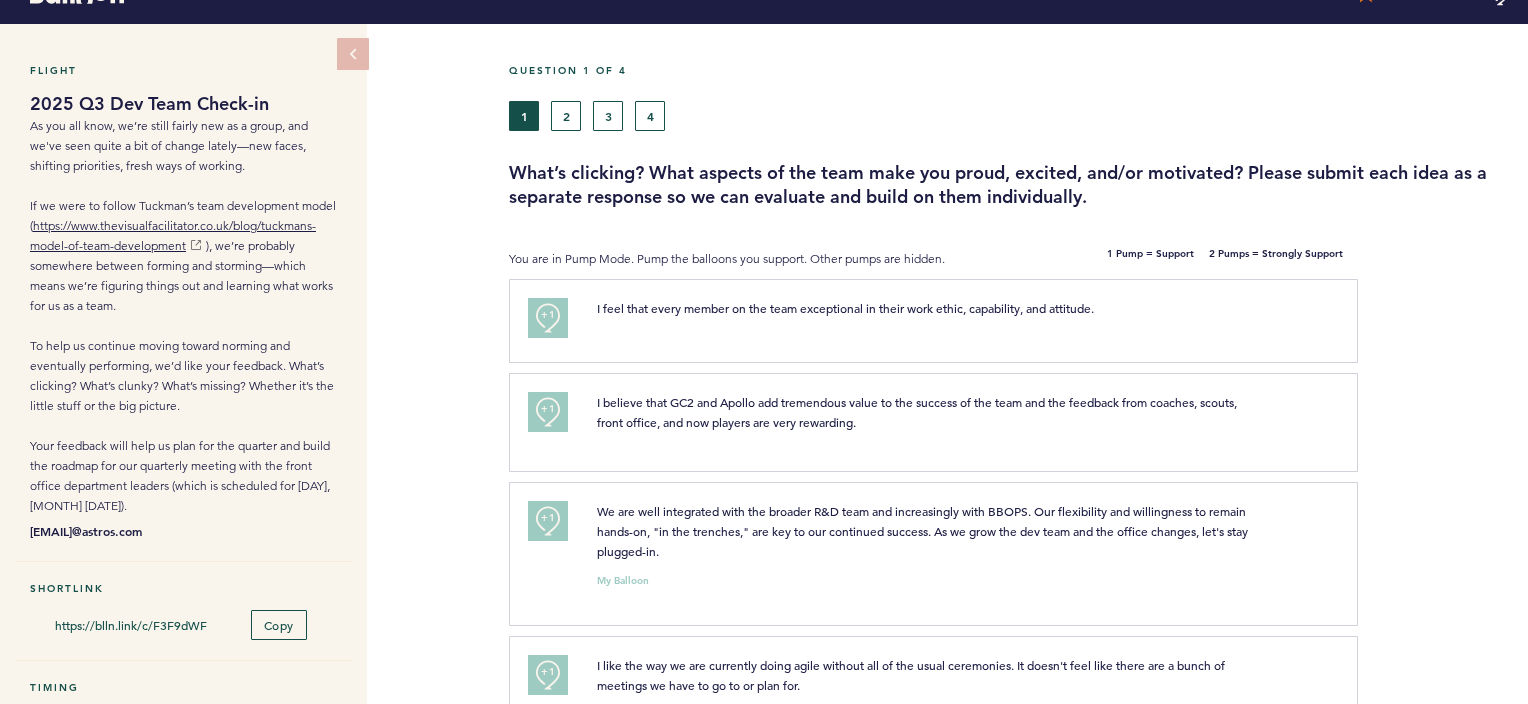 scroll, scrollTop: 0, scrollLeft: 0, axis: both 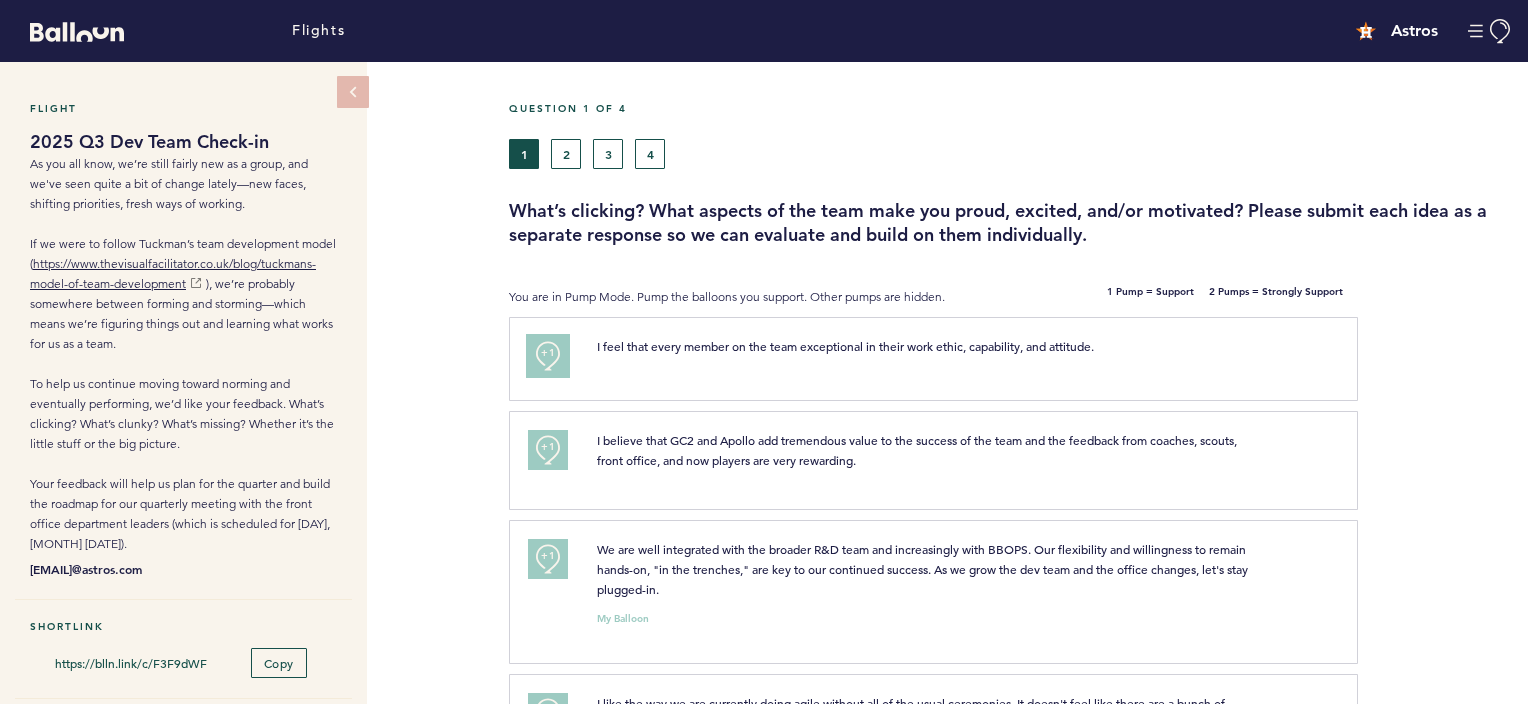 click on "+1" at bounding box center [548, 356] 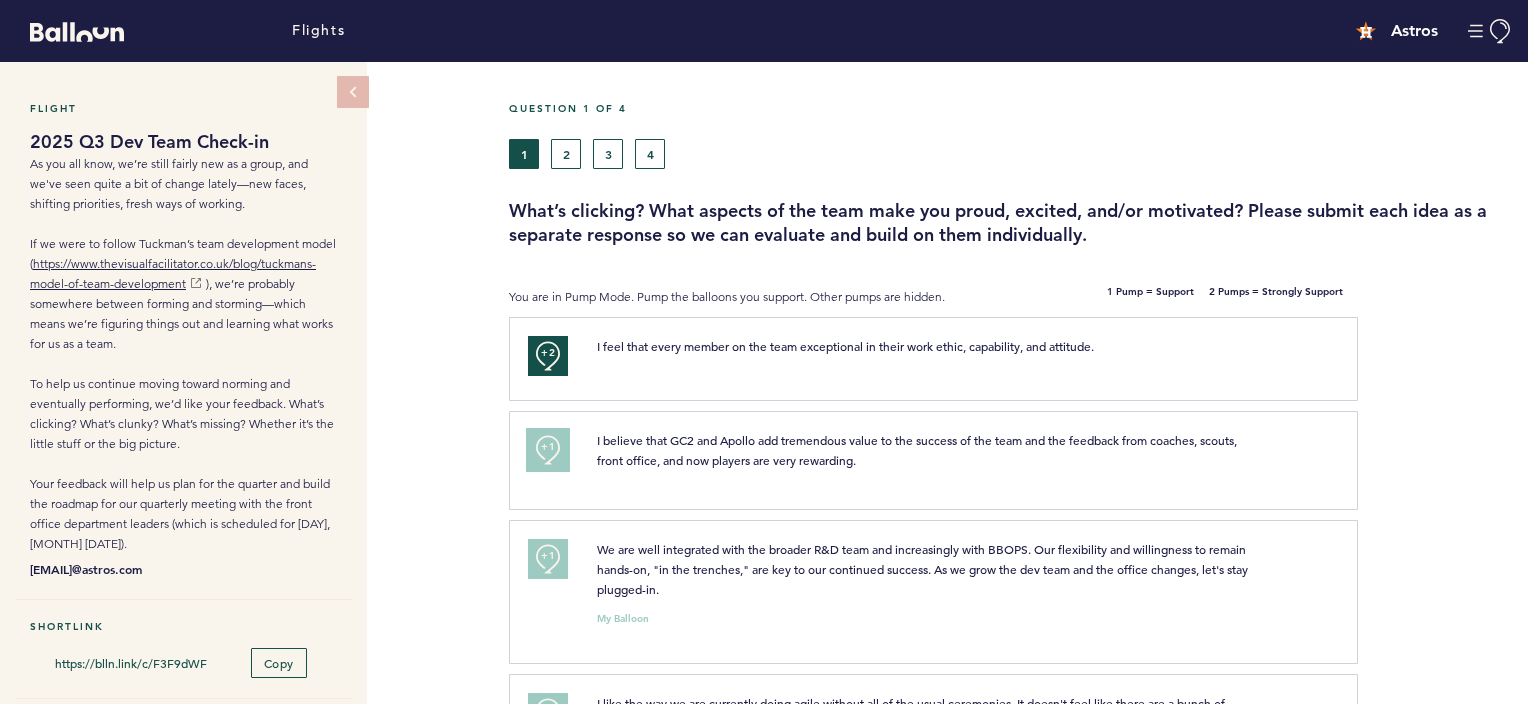 click on "+1" at bounding box center (548, 447) 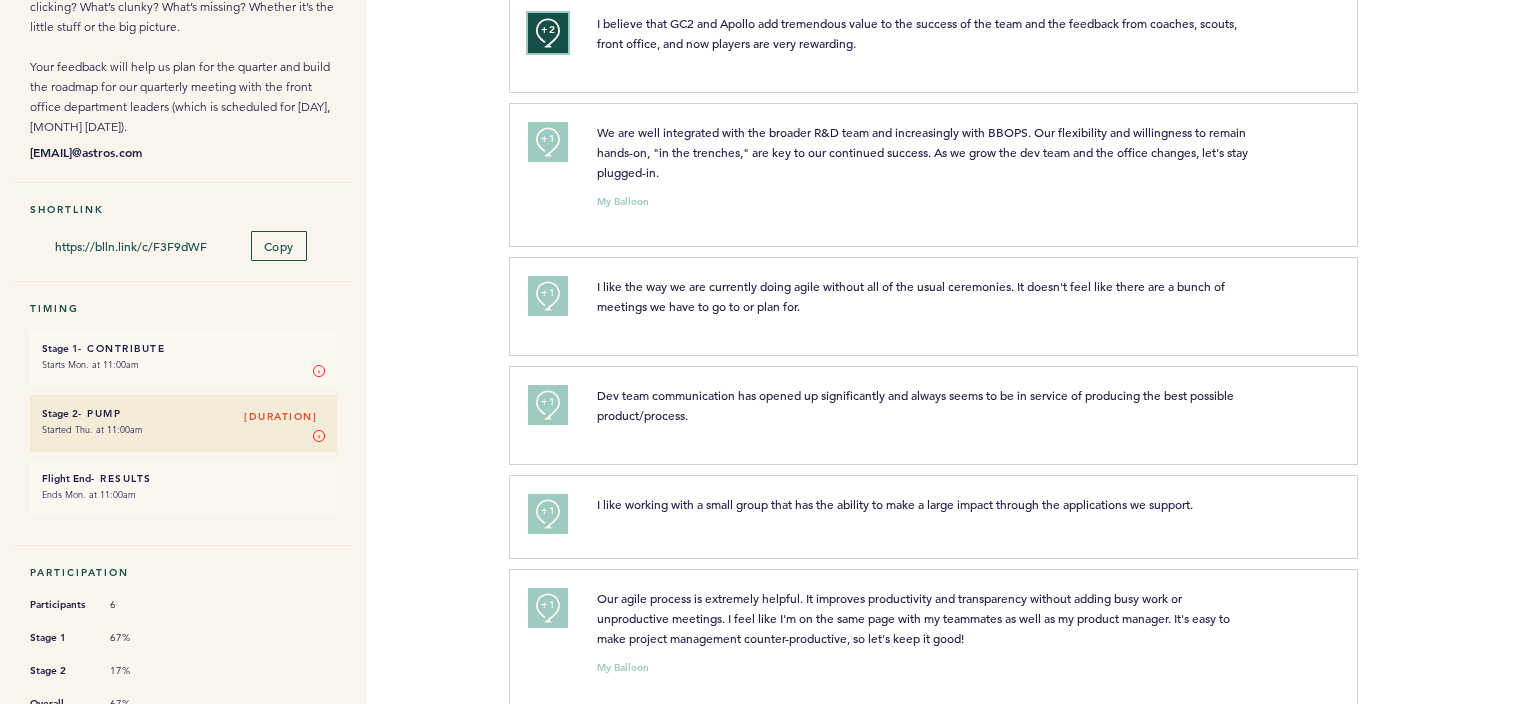 scroll, scrollTop: 415, scrollLeft: 0, axis: vertical 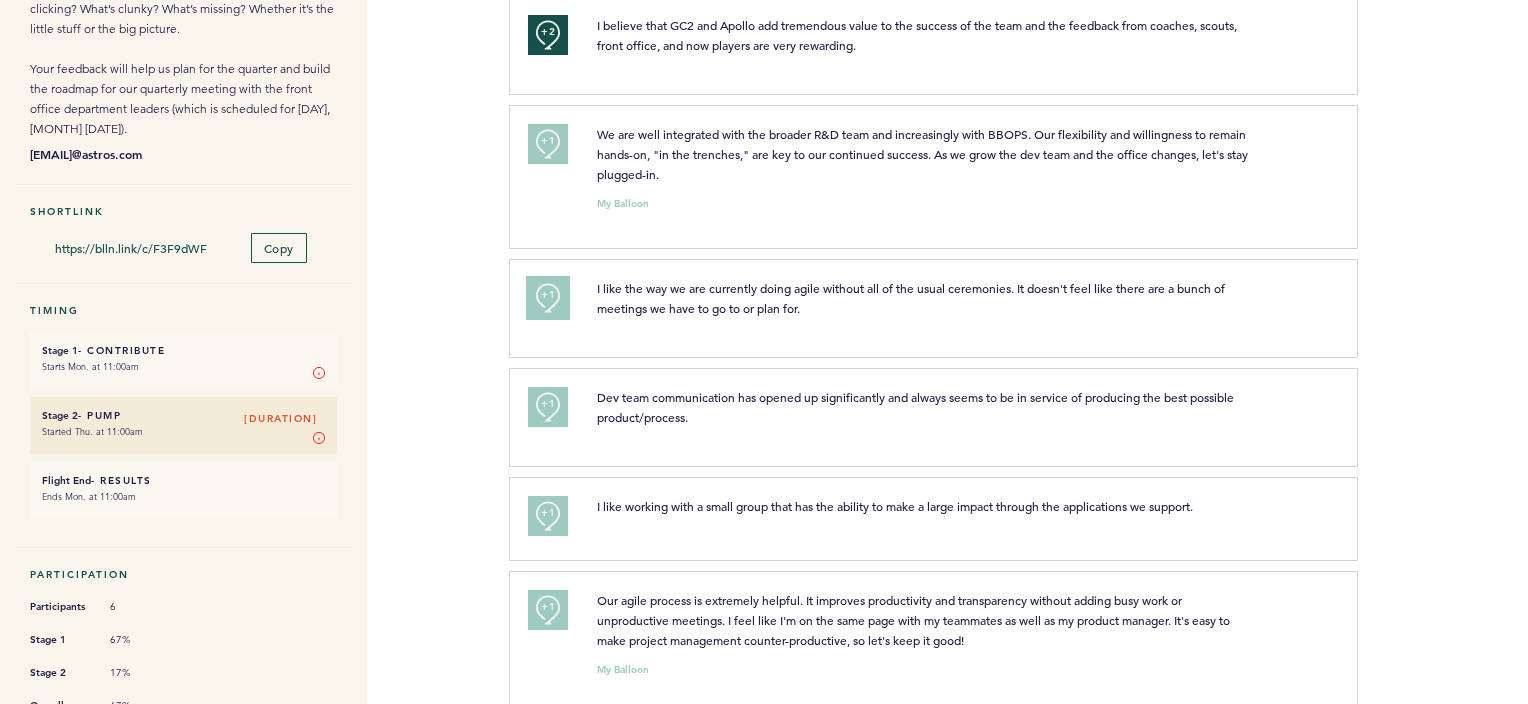 click on "+1" at bounding box center (548, 295) 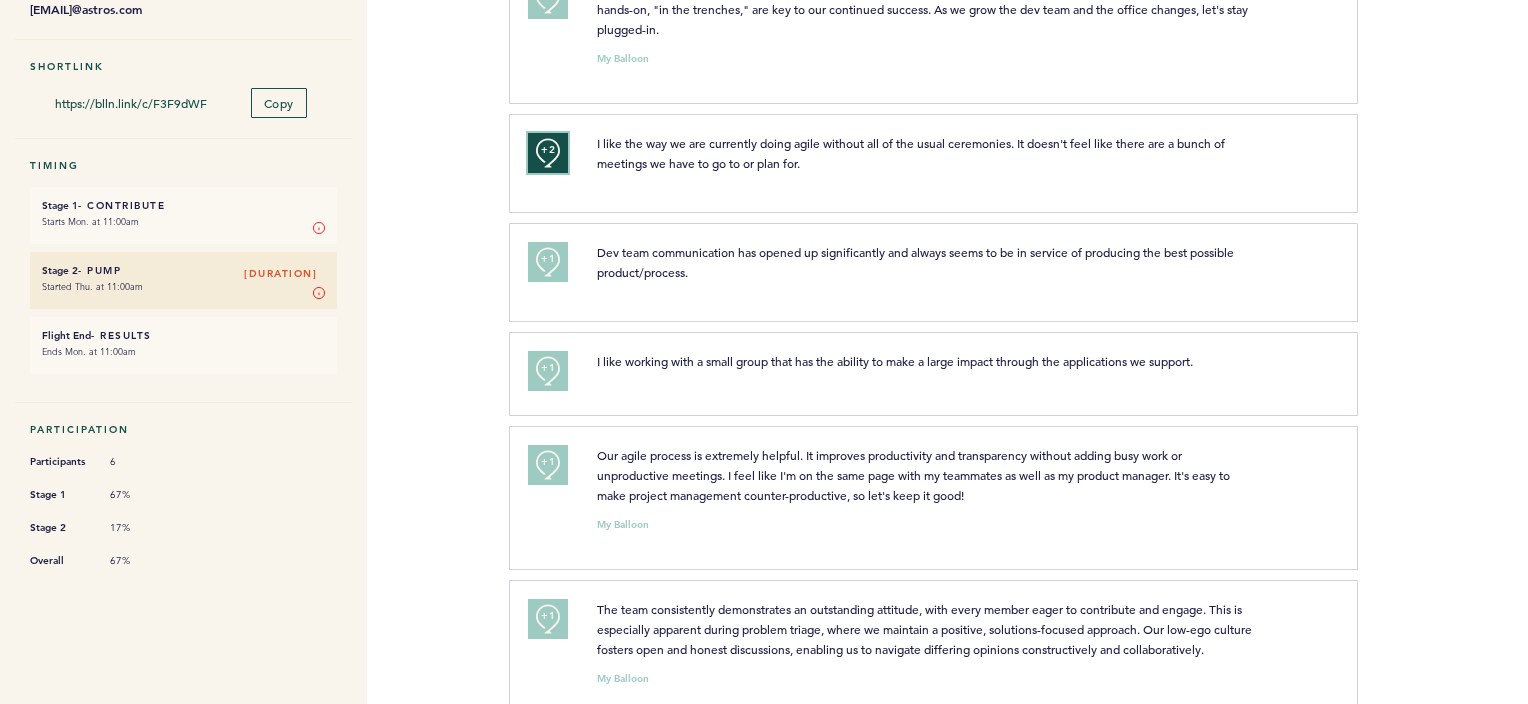 scroll, scrollTop: 563, scrollLeft: 0, axis: vertical 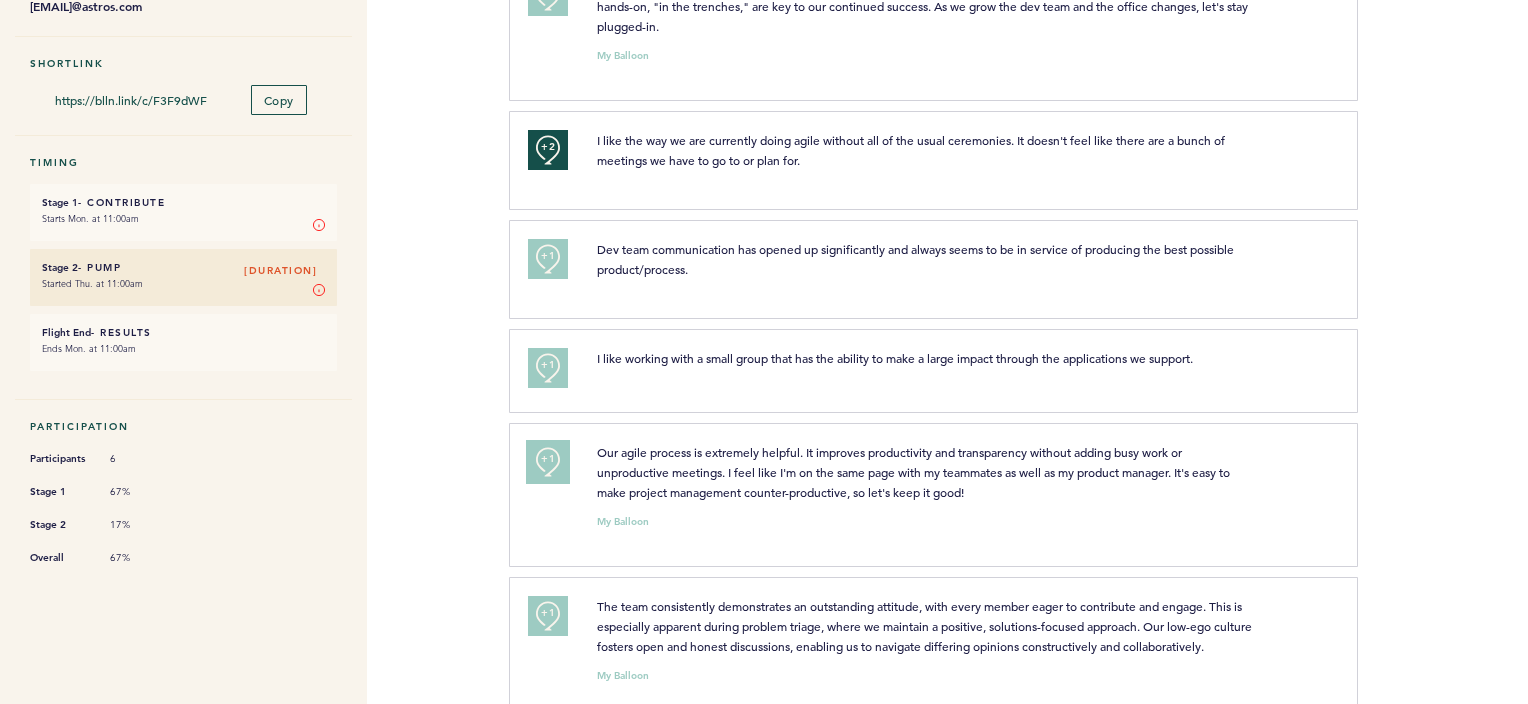 click on "+1" at bounding box center (548, 462) 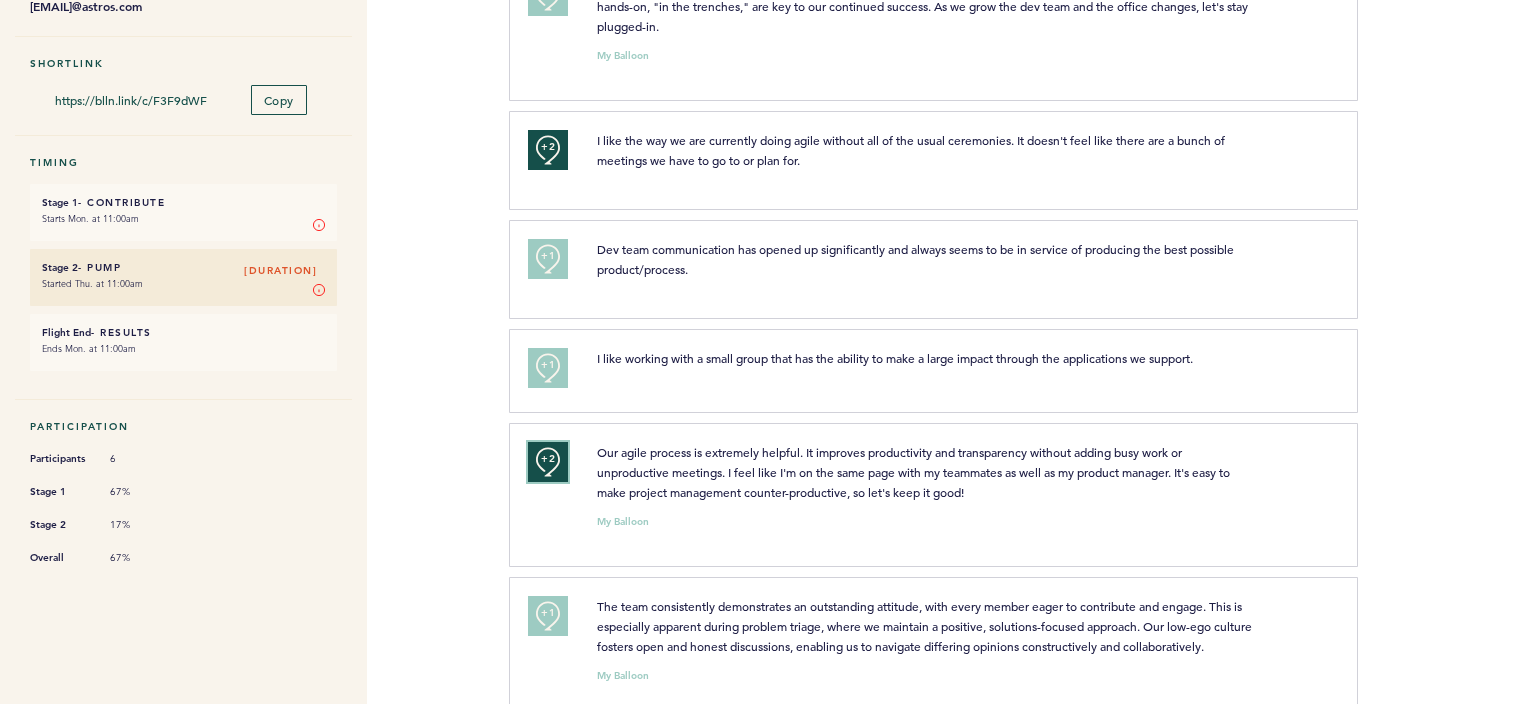 scroll, scrollTop: 699, scrollLeft: 0, axis: vertical 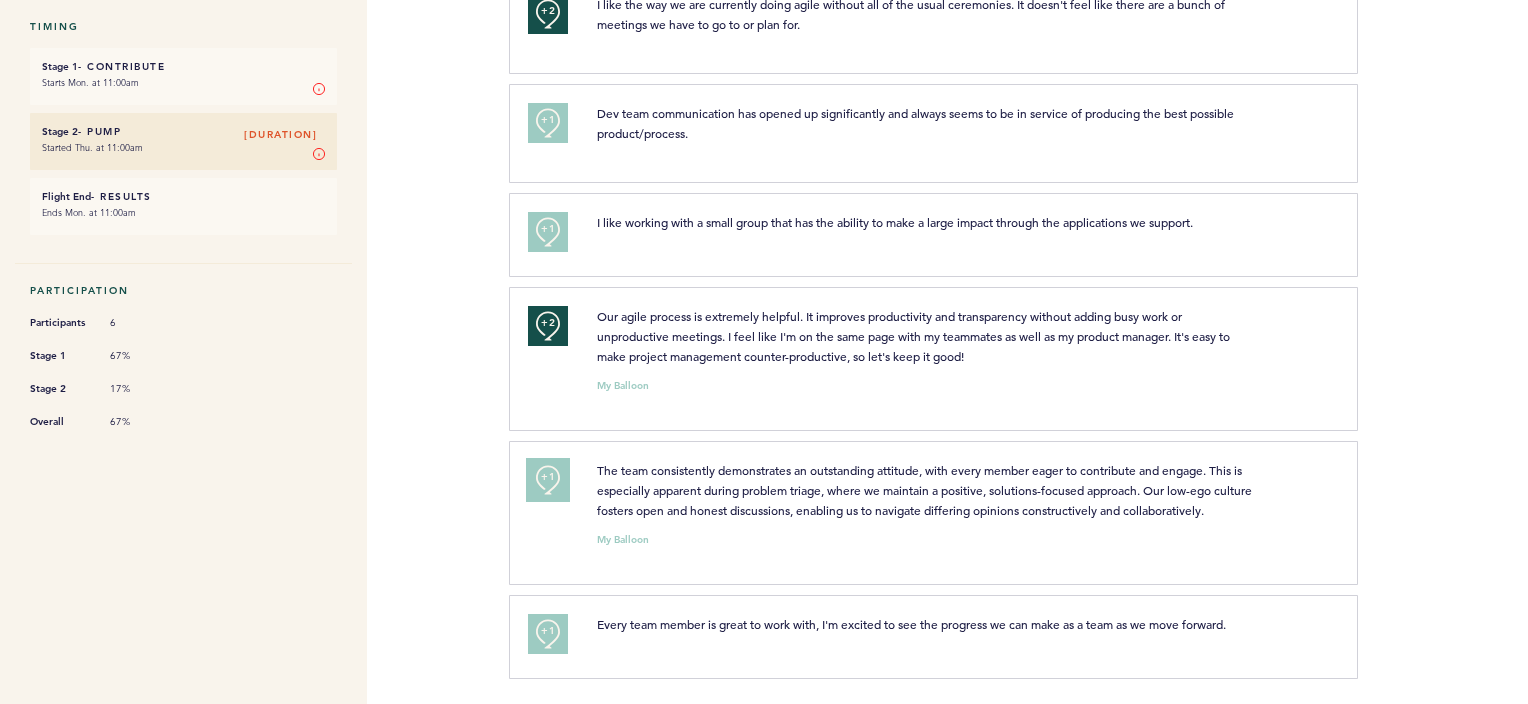 click on "+1" at bounding box center [548, 477] 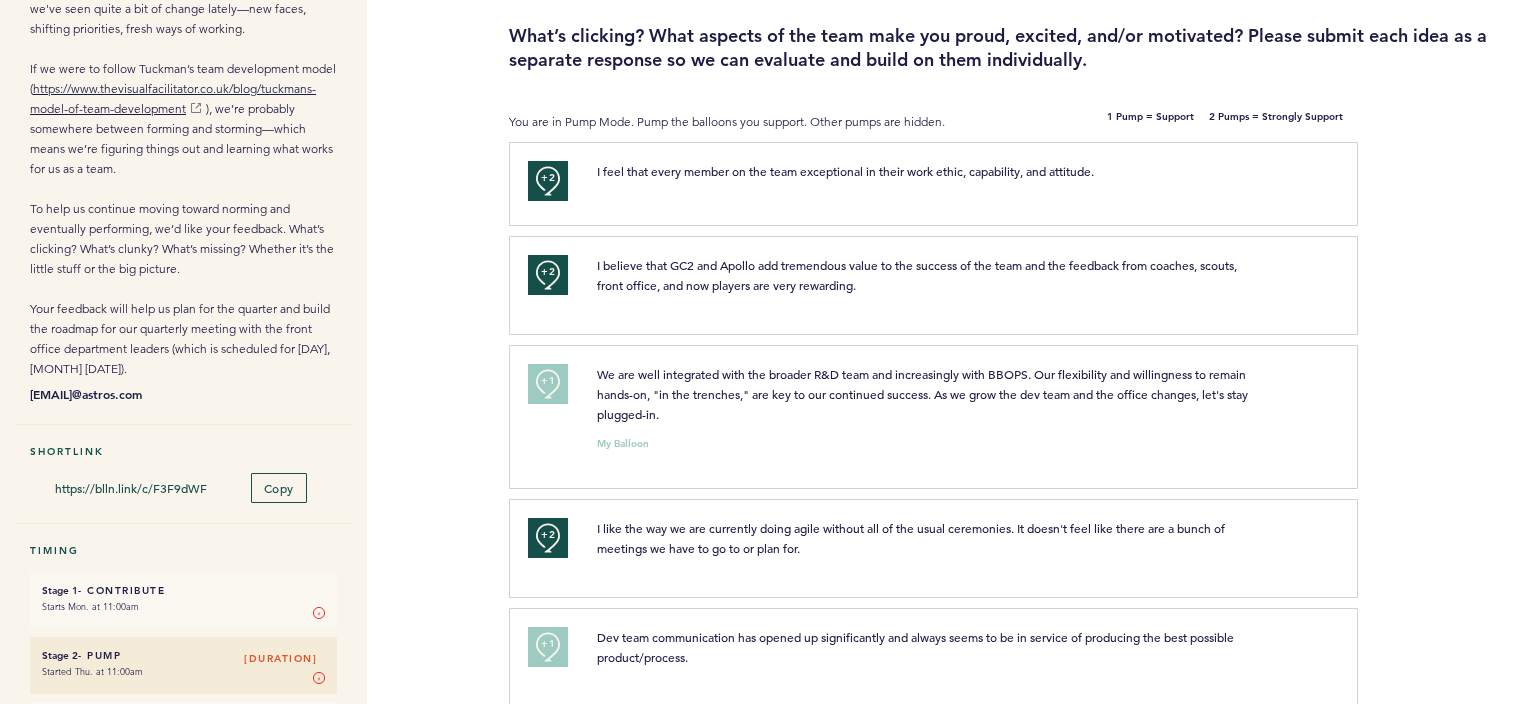 scroll, scrollTop: 0, scrollLeft: 0, axis: both 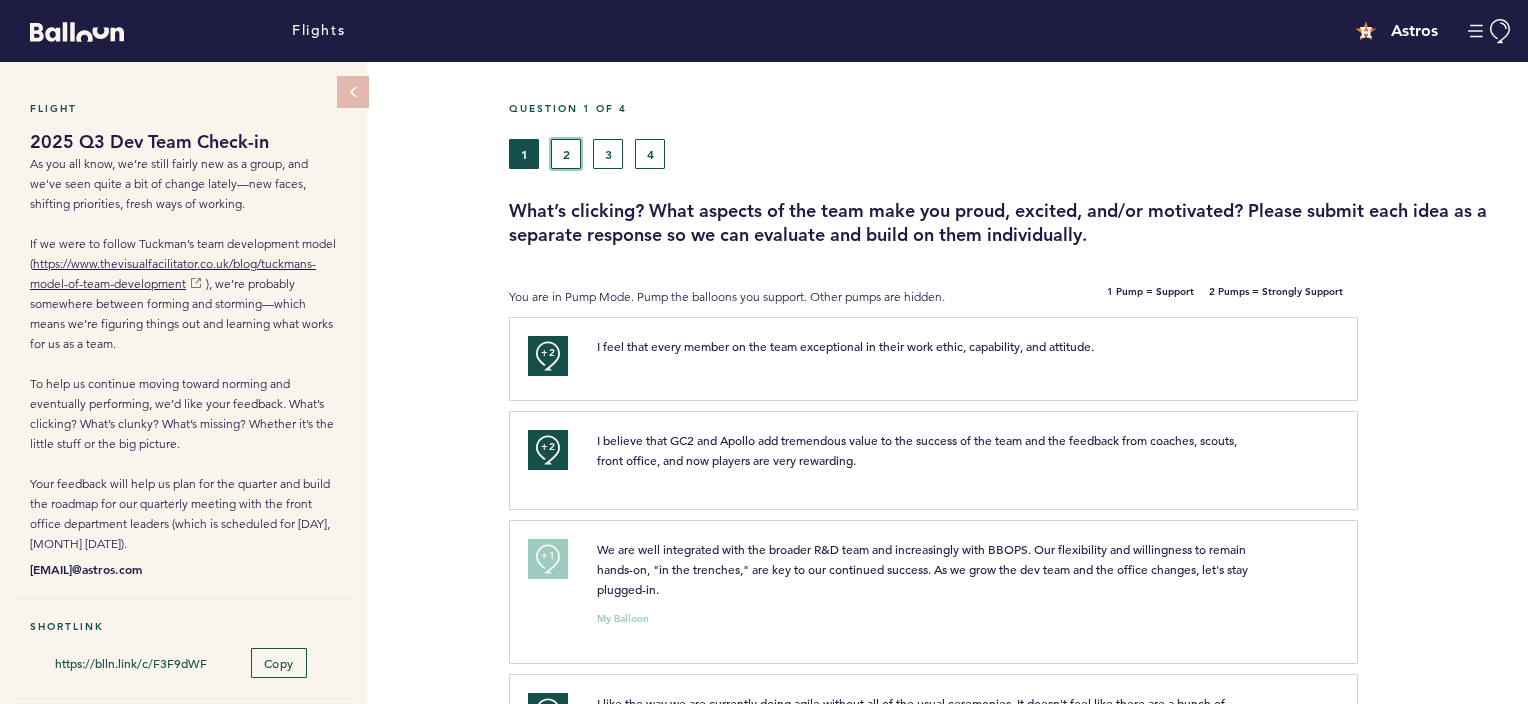 click on "2" at bounding box center (566, 154) 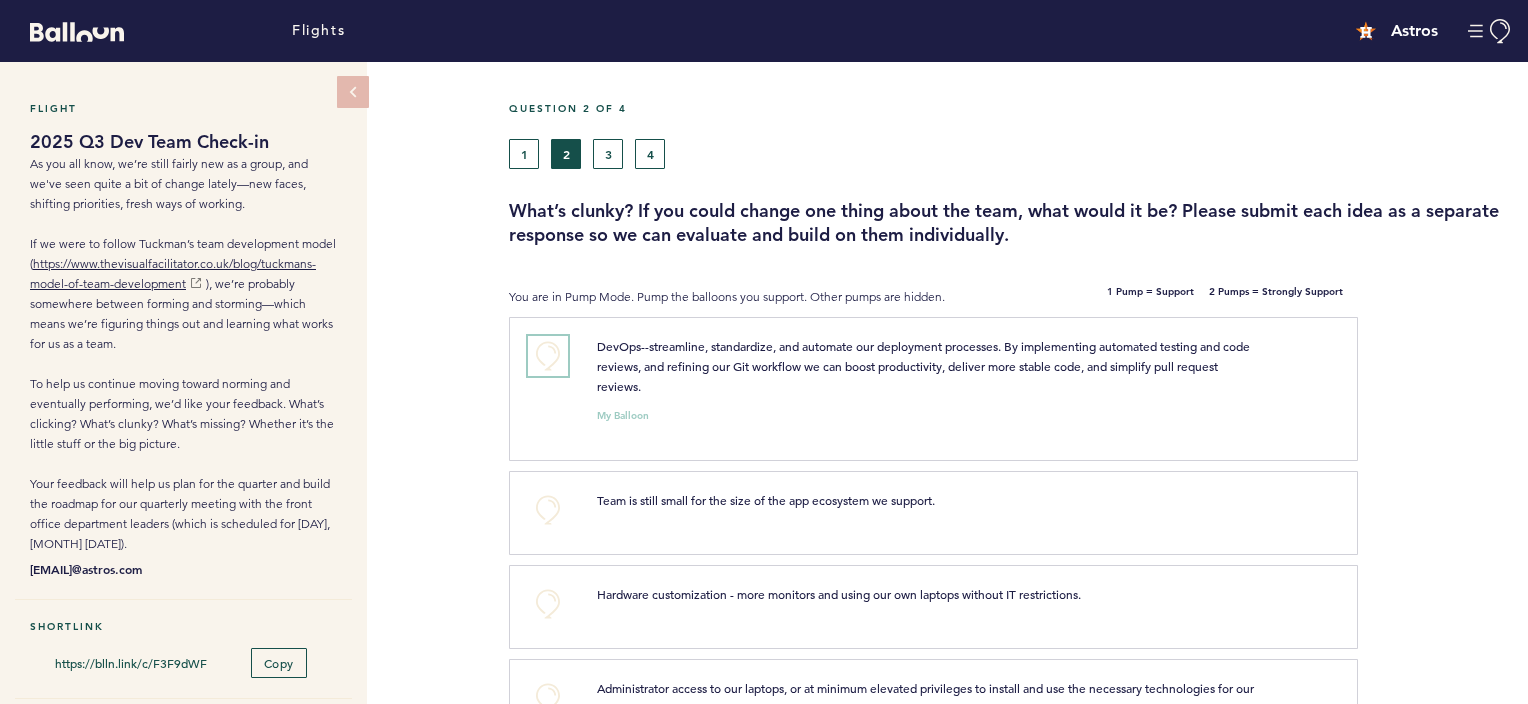 click on "+0" at bounding box center (548, 356) 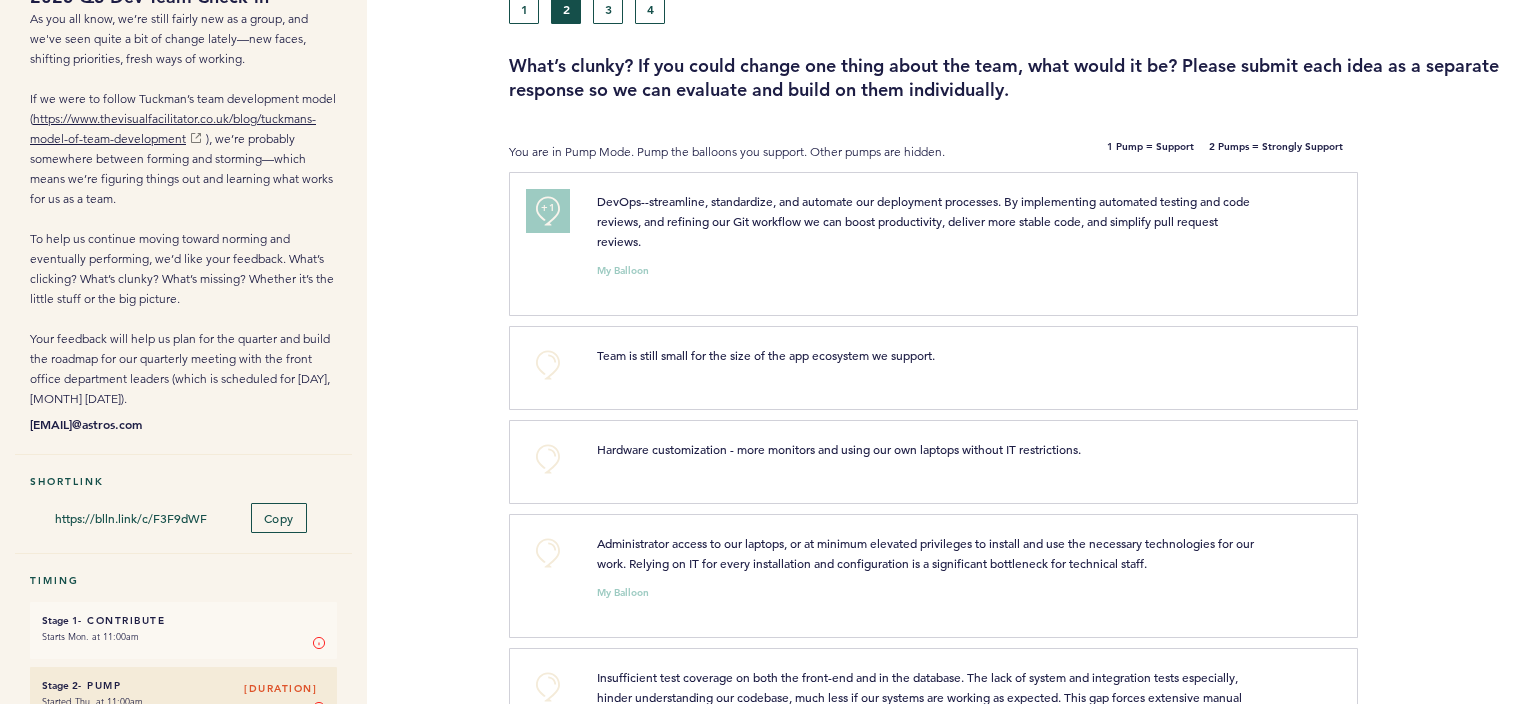 scroll, scrollTop: 146, scrollLeft: 0, axis: vertical 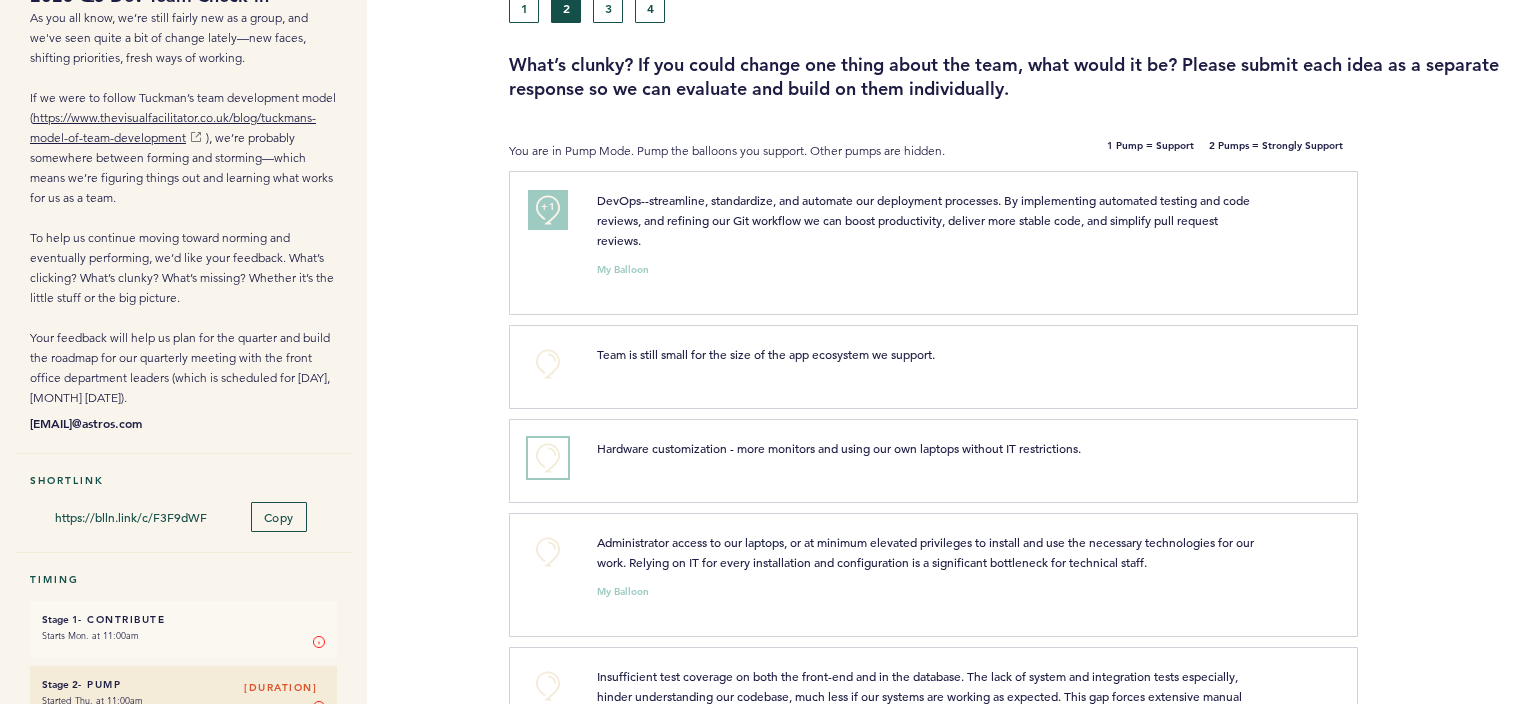 click on "+0" at bounding box center (548, 458) 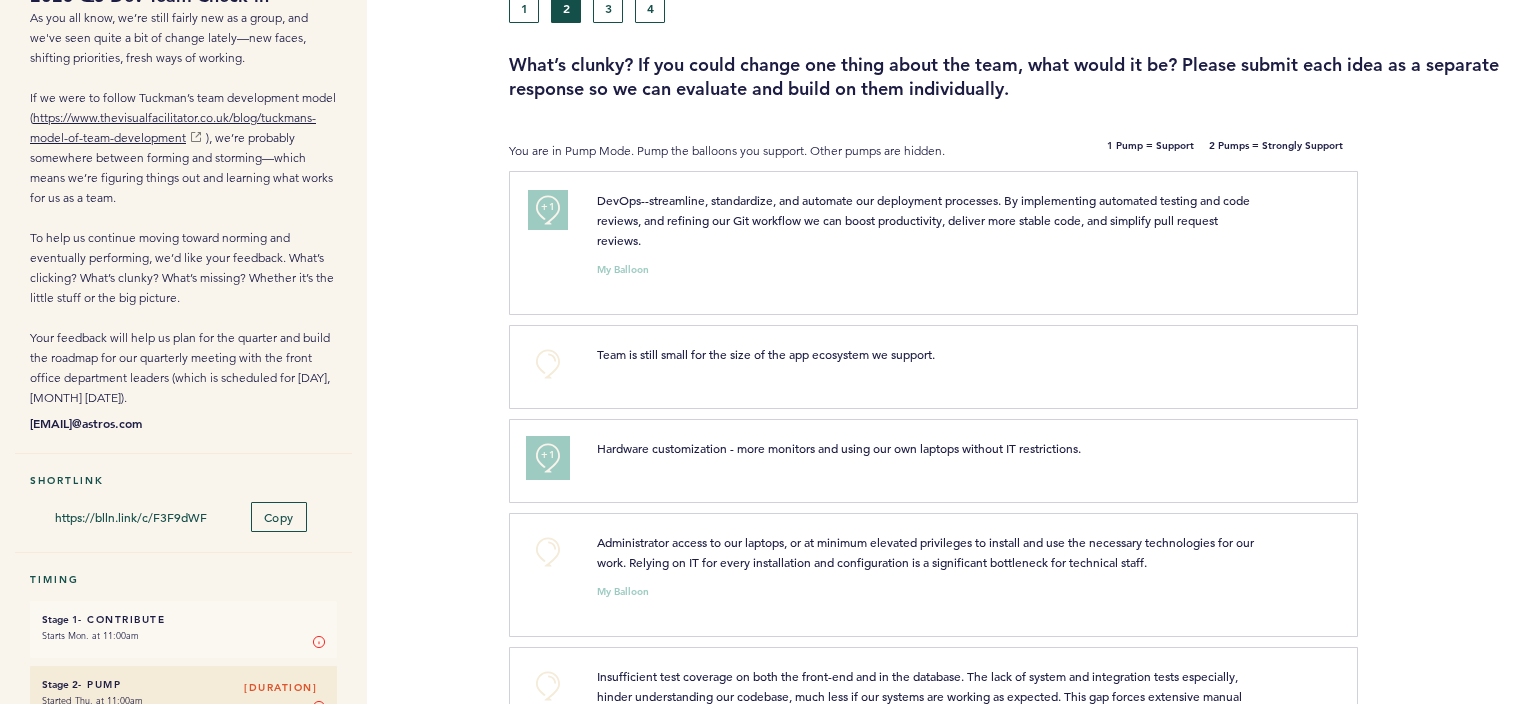 click on "+1" at bounding box center (548, 455) 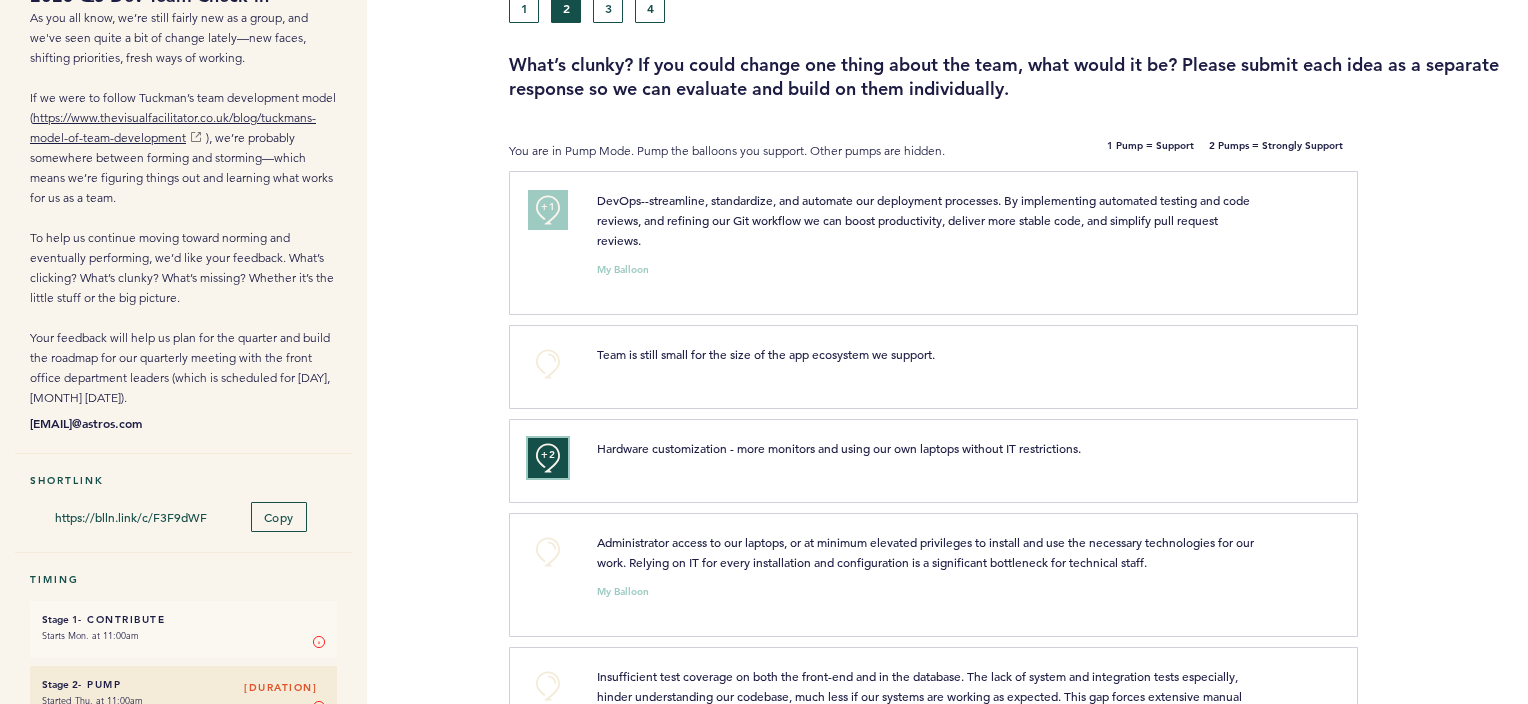 scroll, scrollTop: 393, scrollLeft: 0, axis: vertical 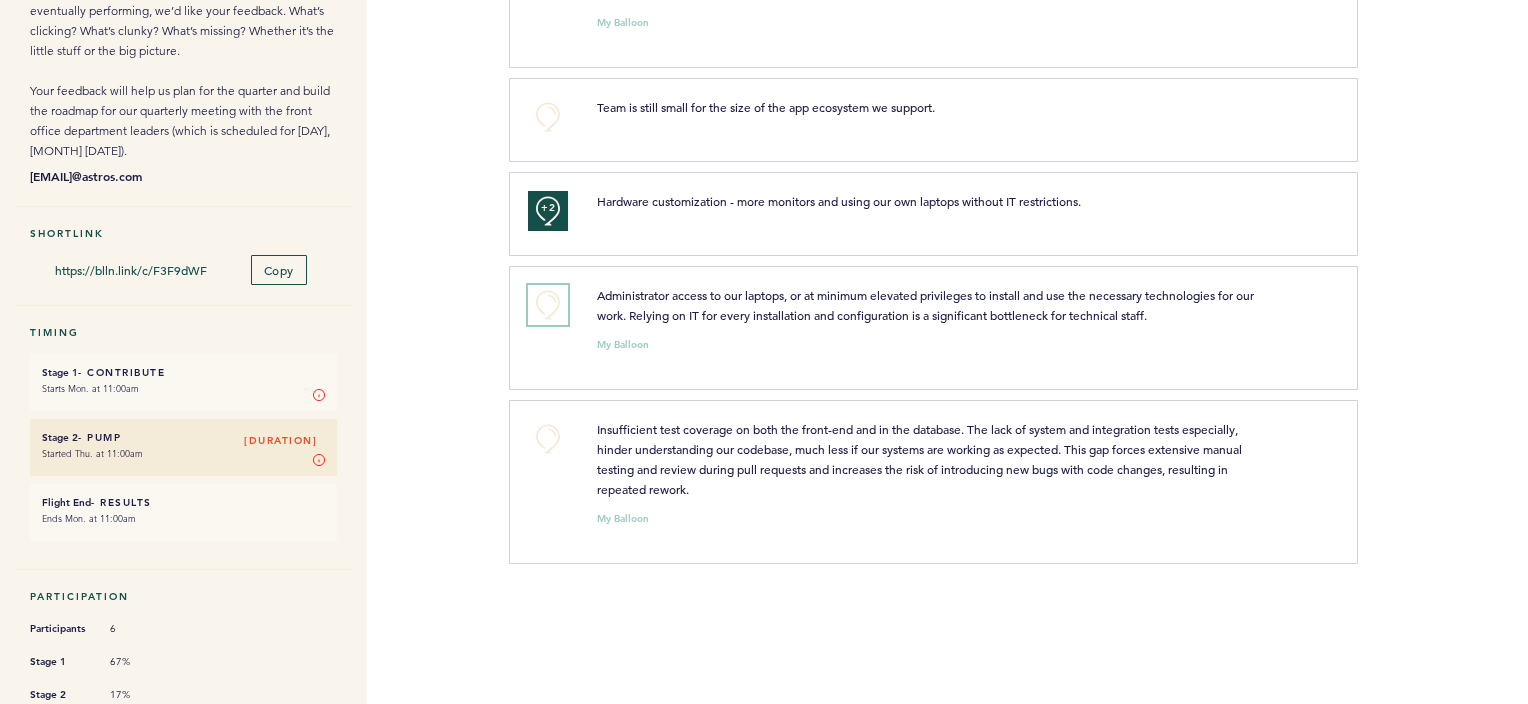 click on "+0" at bounding box center (548, 305) 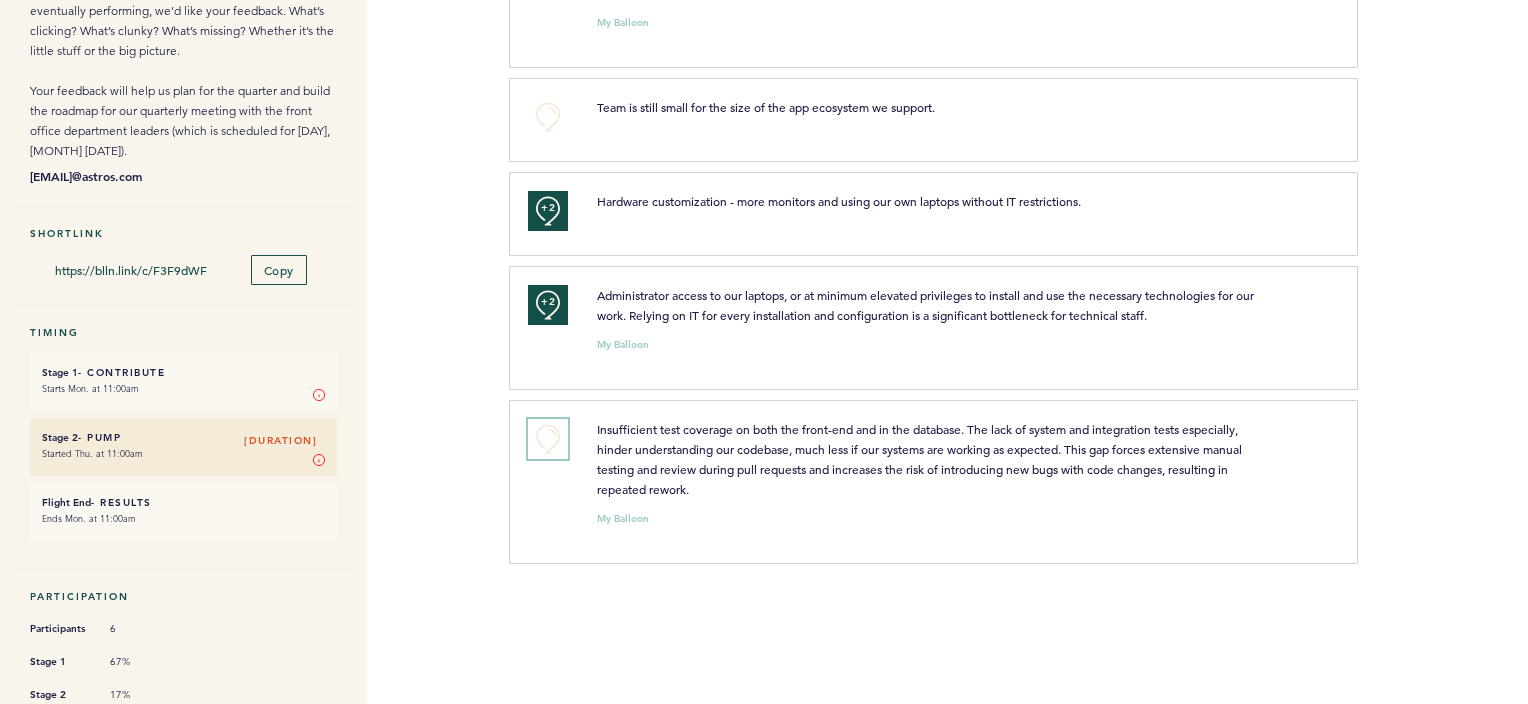 click on "+0" at bounding box center [548, 439] 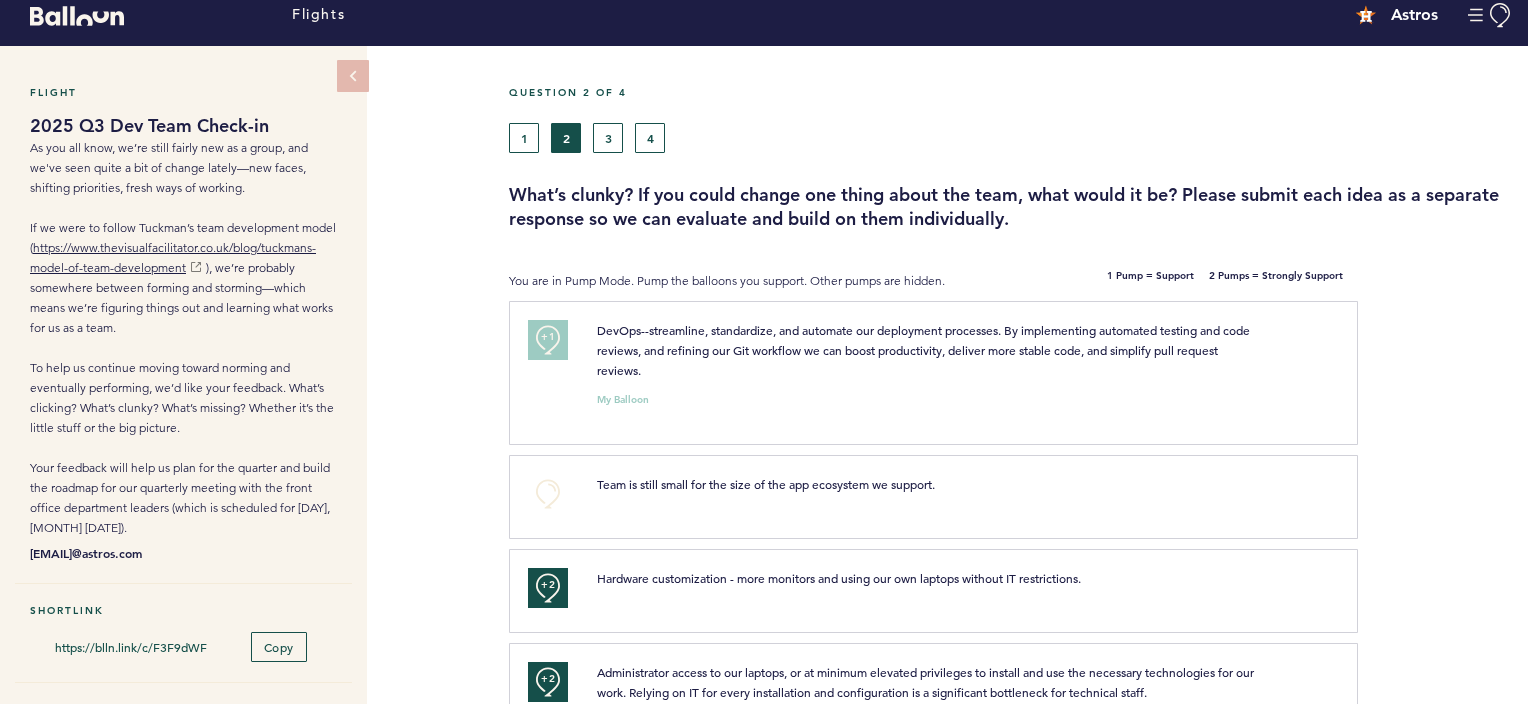 scroll, scrollTop: 14, scrollLeft: 0, axis: vertical 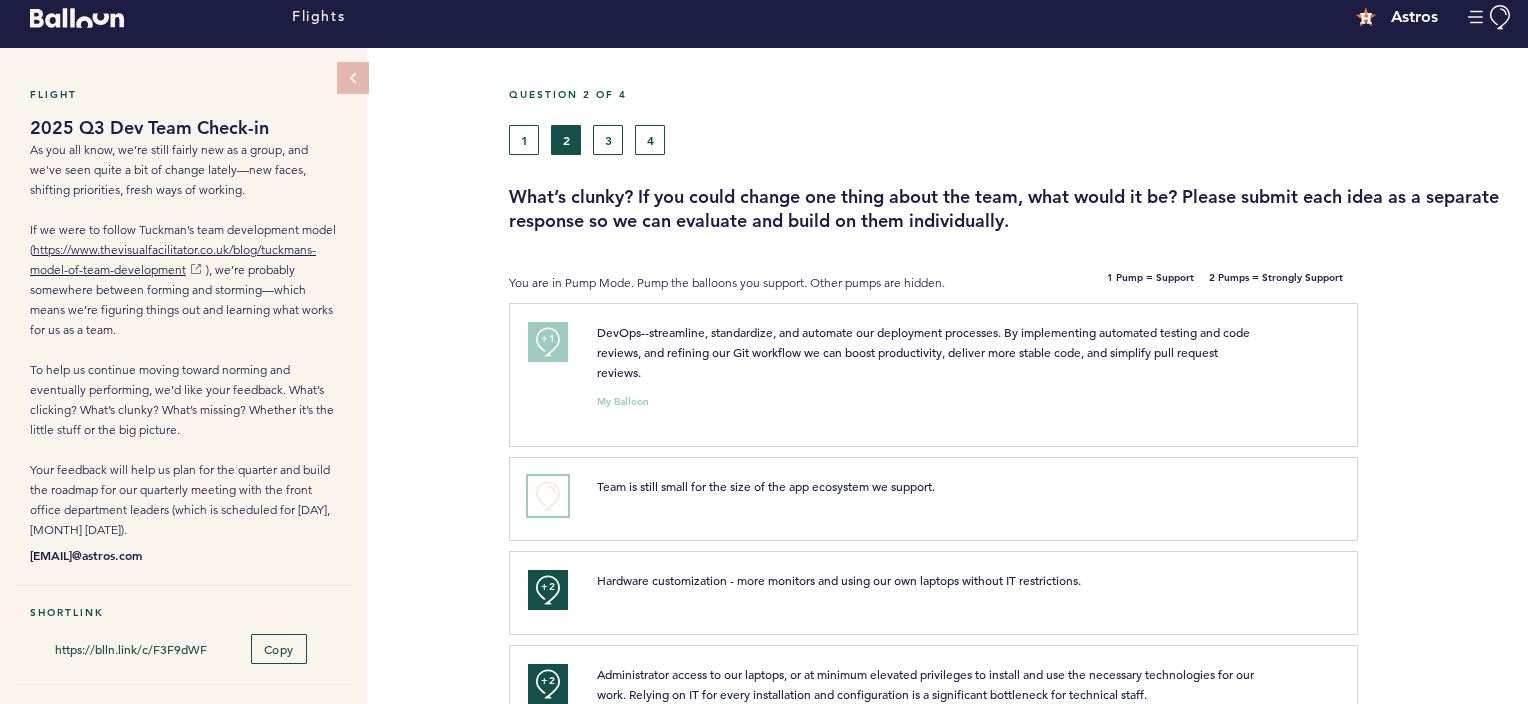 click on "+0" at bounding box center (548, 496) 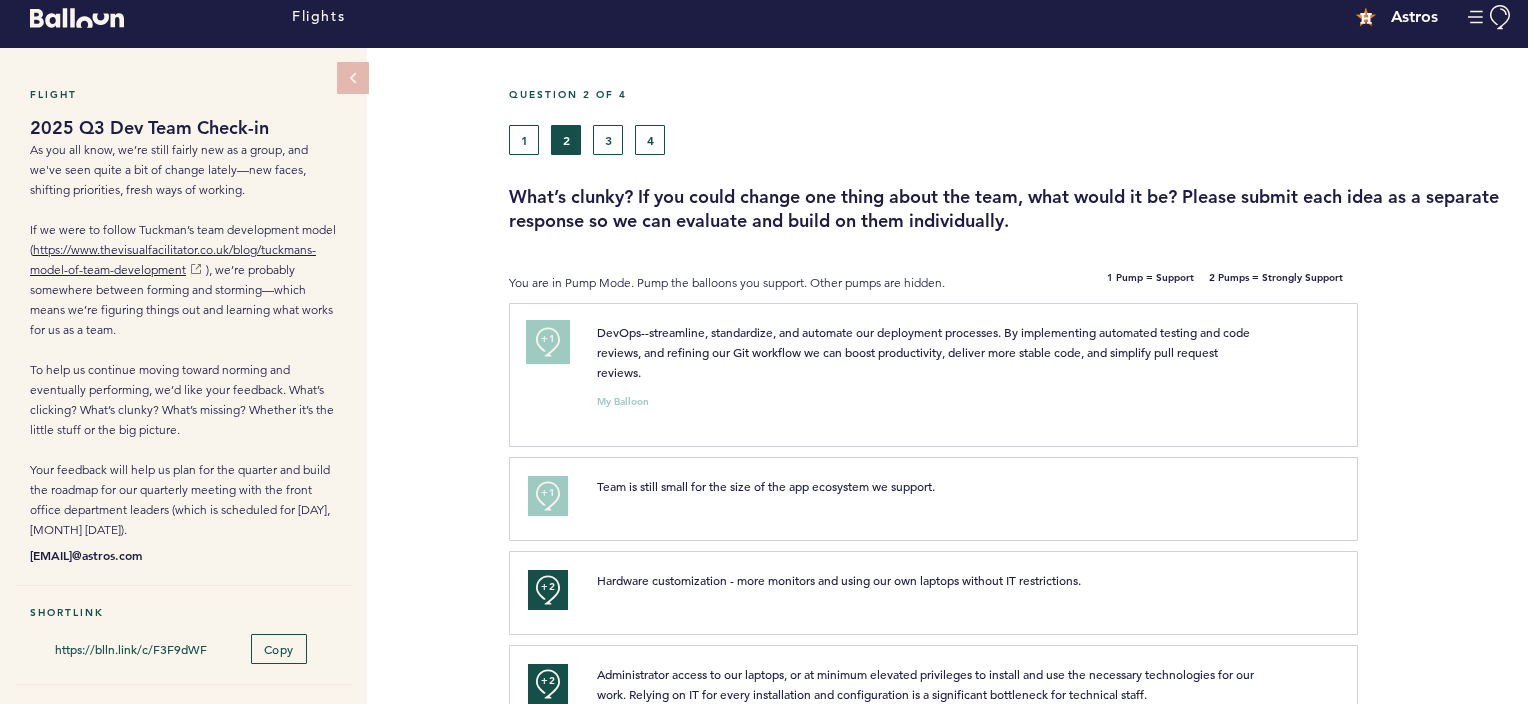click on "+1" at bounding box center (548, 339) 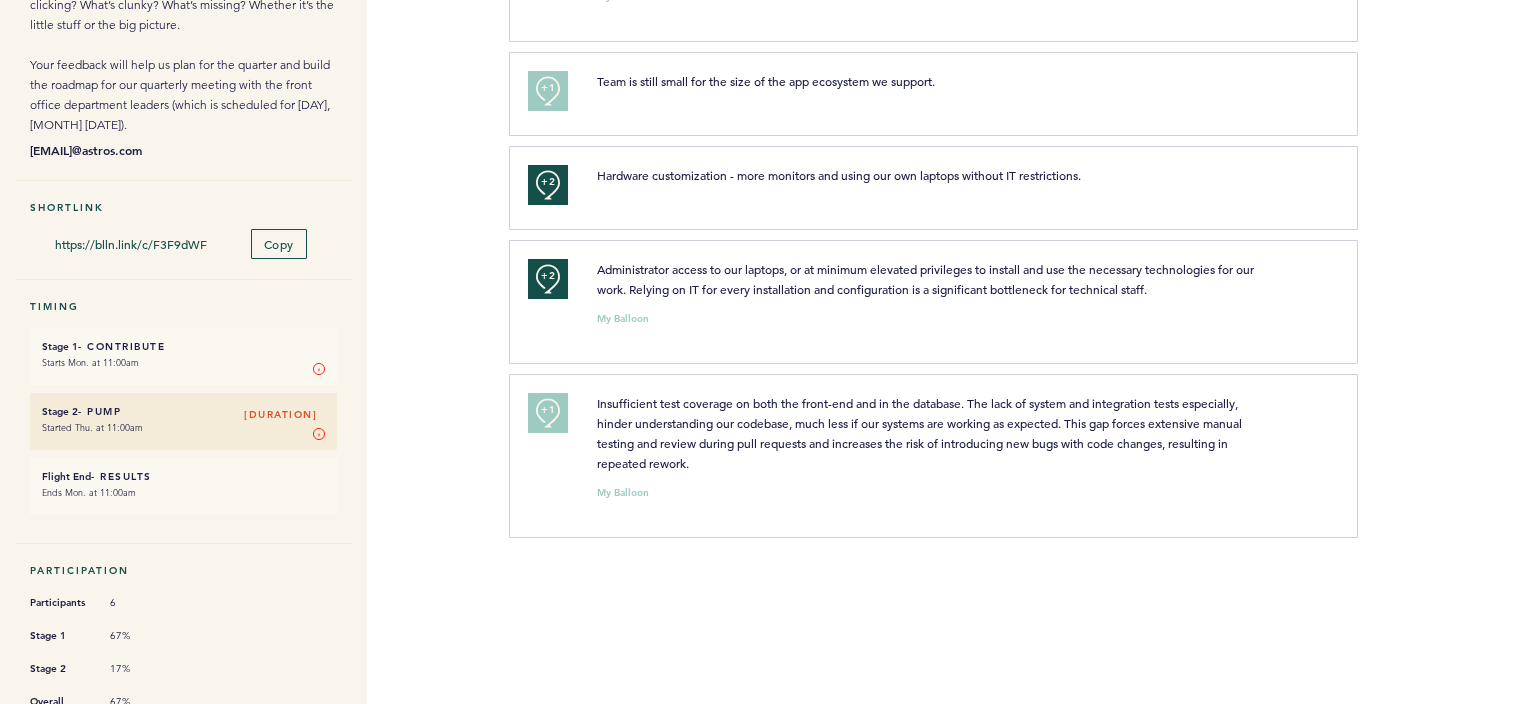 scroll, scrollTop: 0, scrollLeft: 0, axis: both 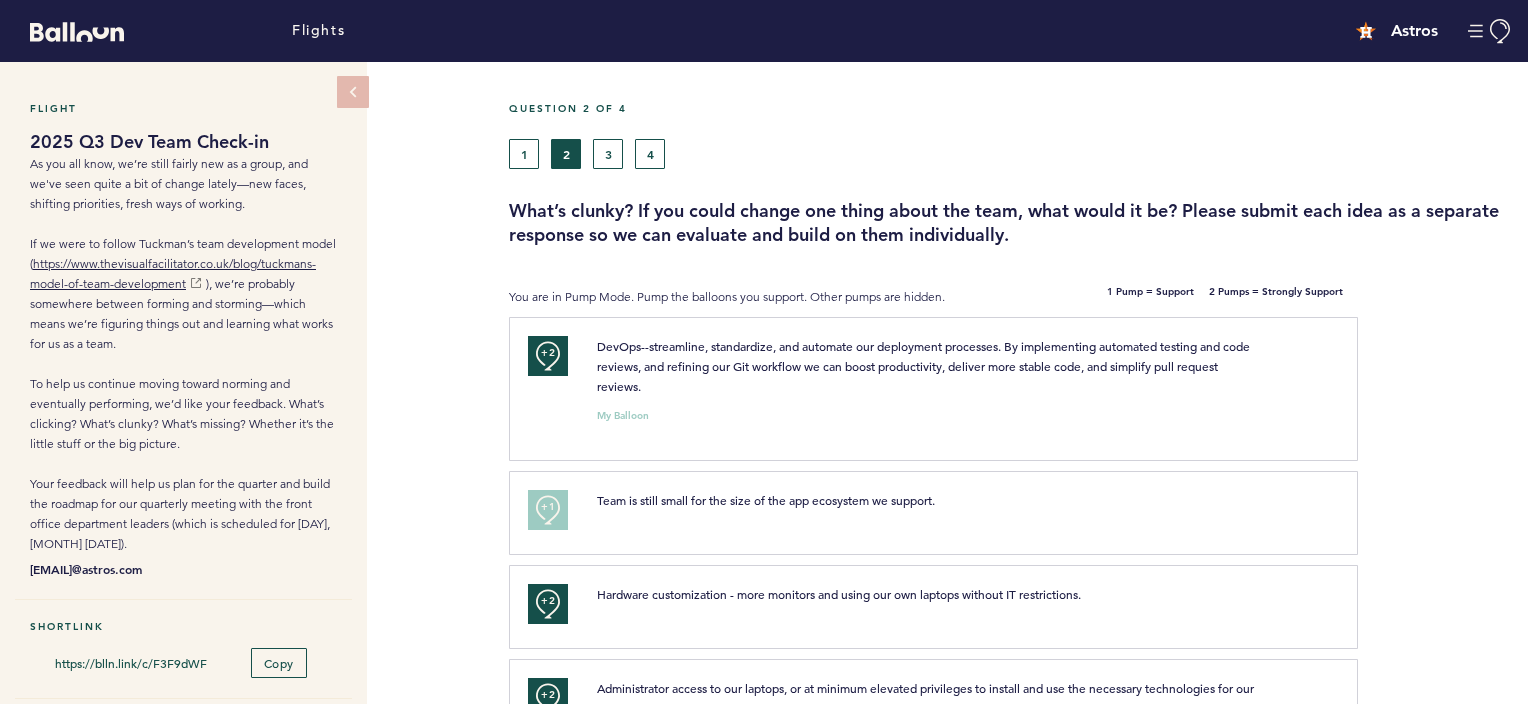 click on "Question 2 of 4" at bounding box center [1011, 120] 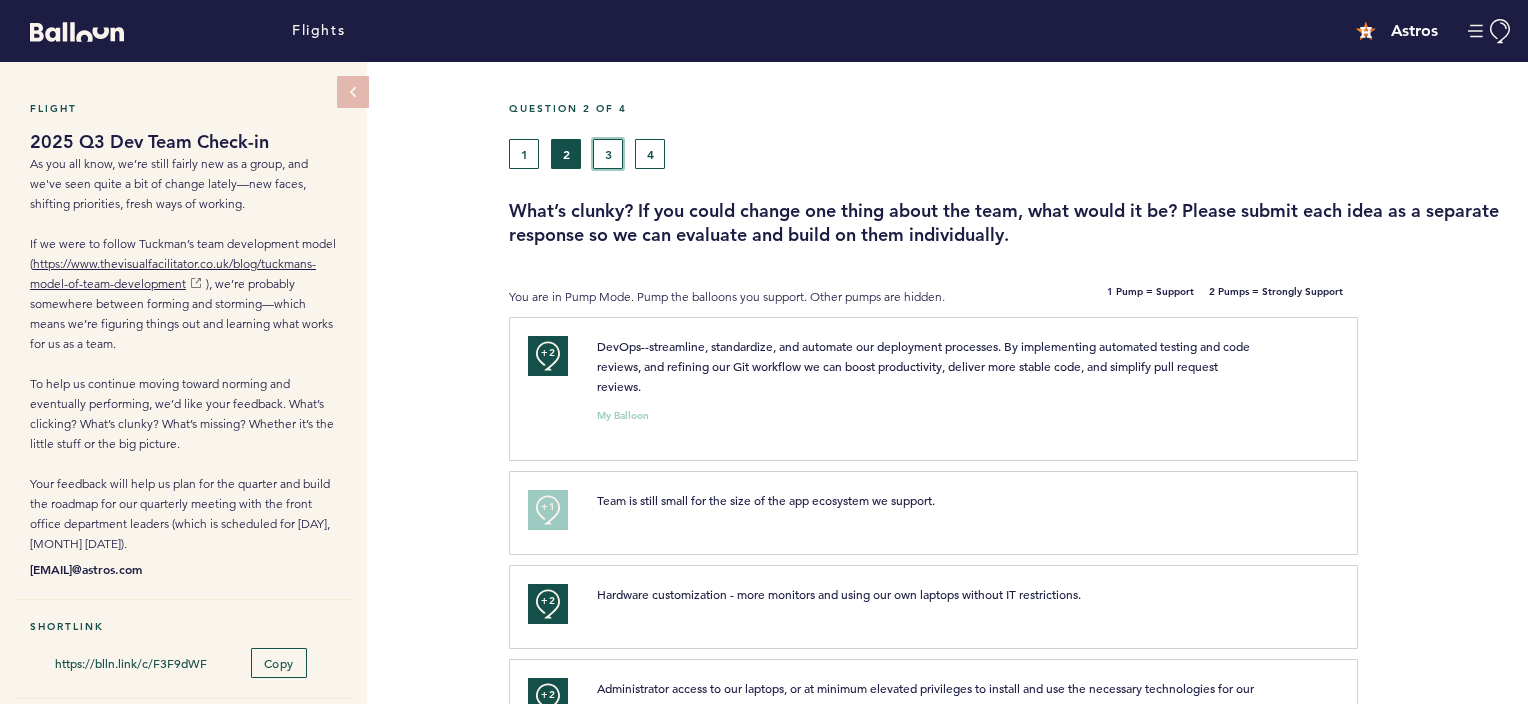 click on "3" at bounding box center [608, 154] 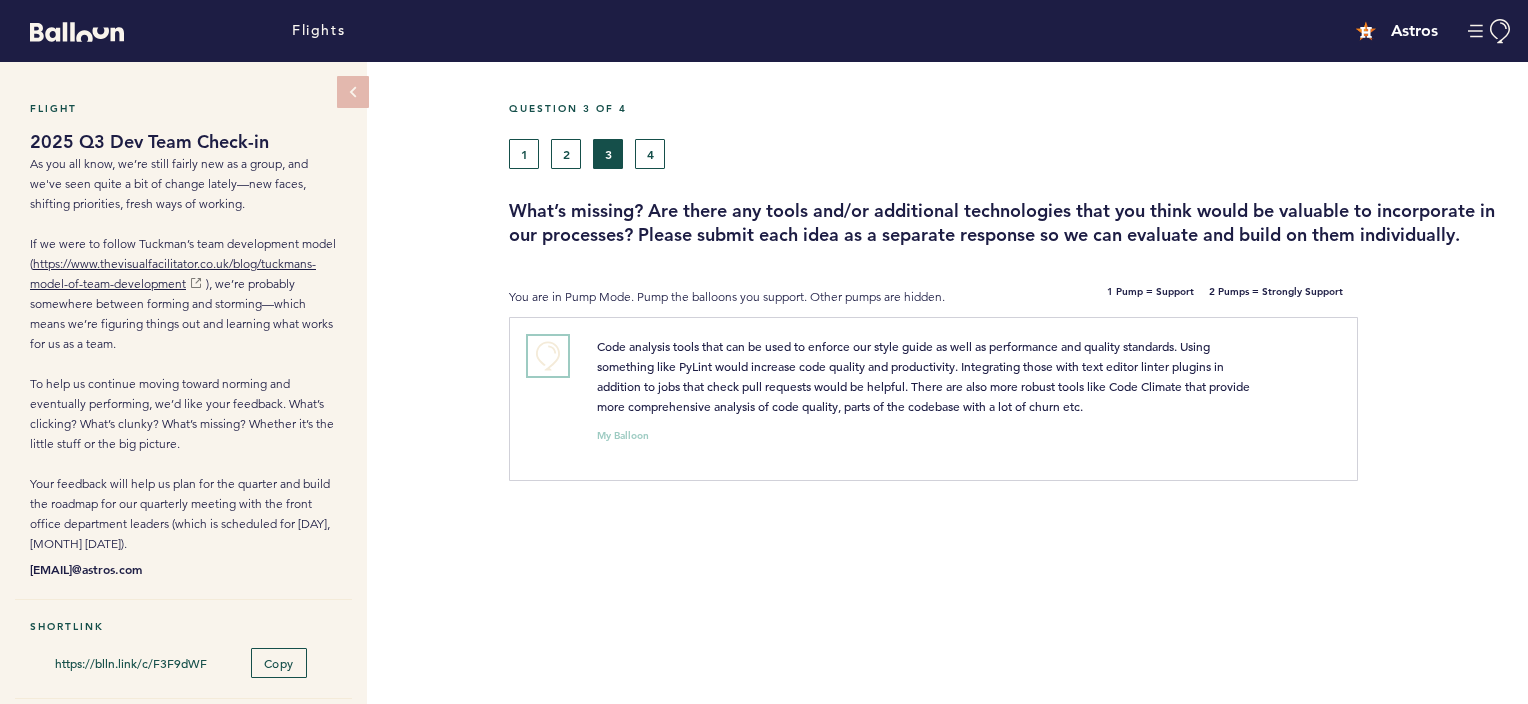 click on "+0" at bounding box center [548, 356] 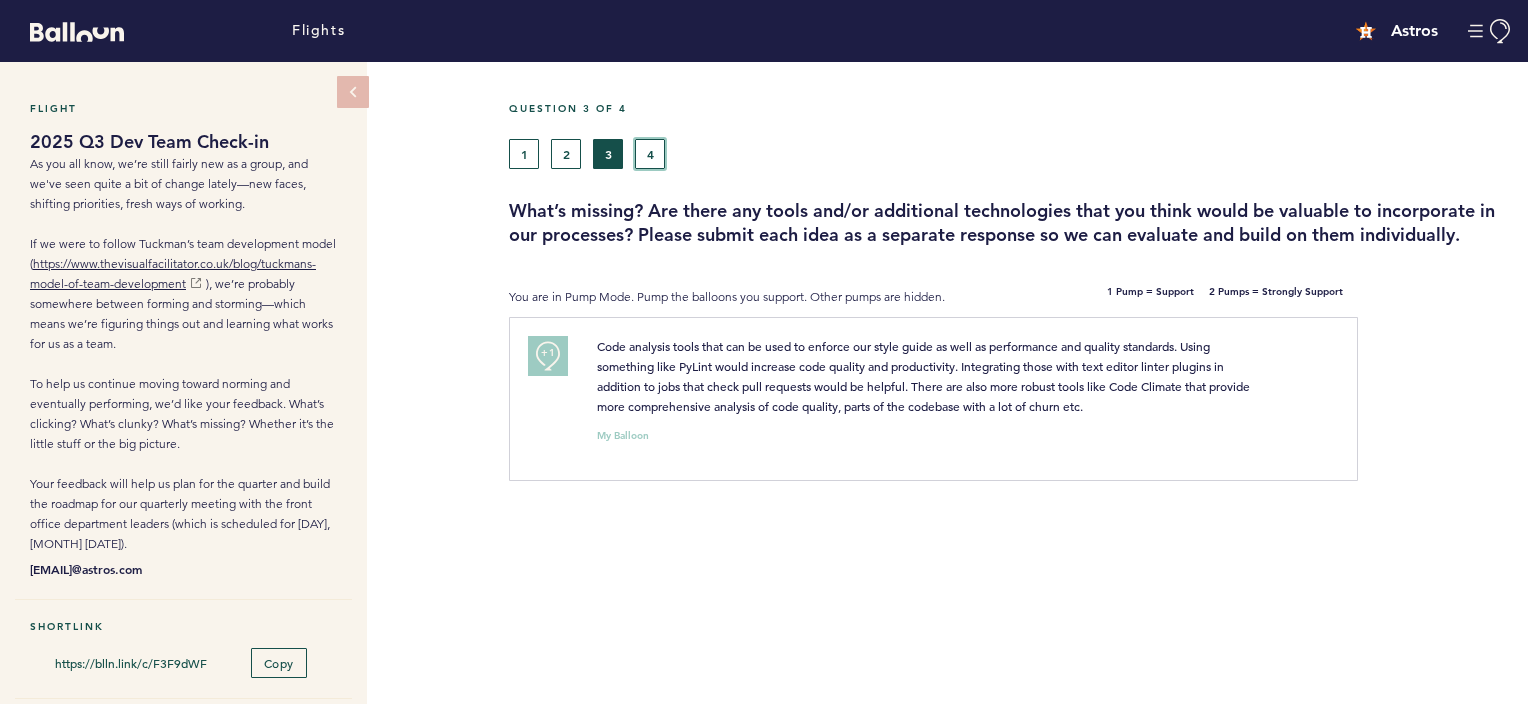 click on "4" at bounding box center (650, 154) 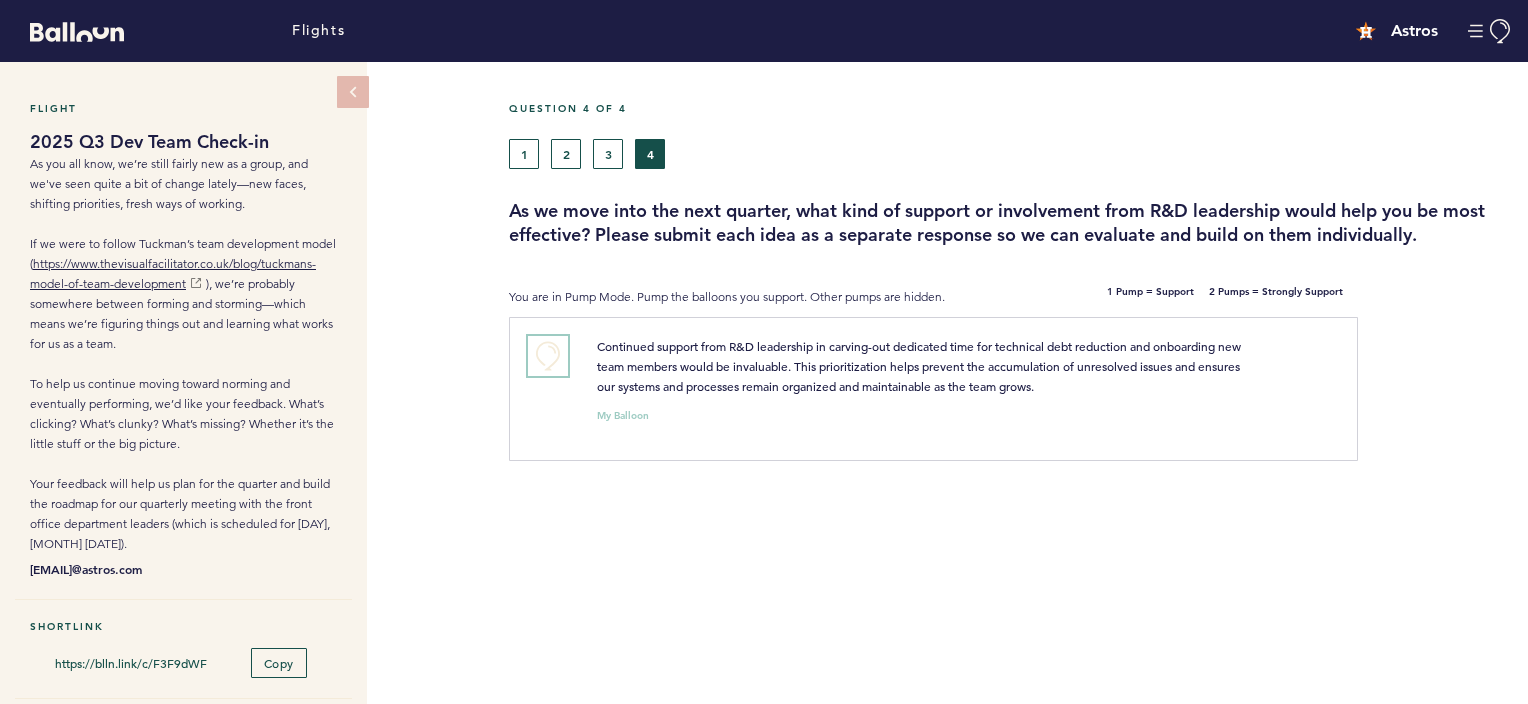click on "+0" at bounding box center (548, 356) 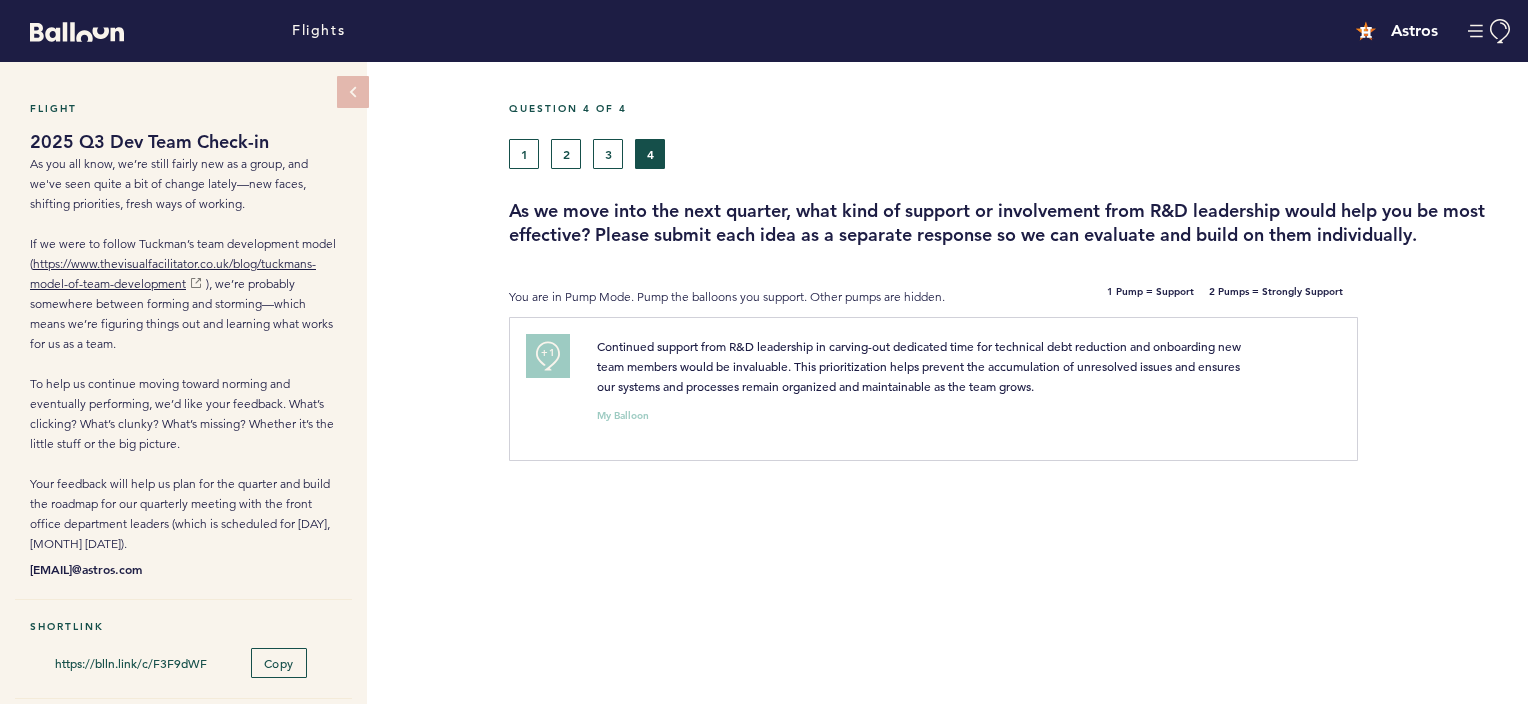 click on "+1" at bounding box center (548, 356) 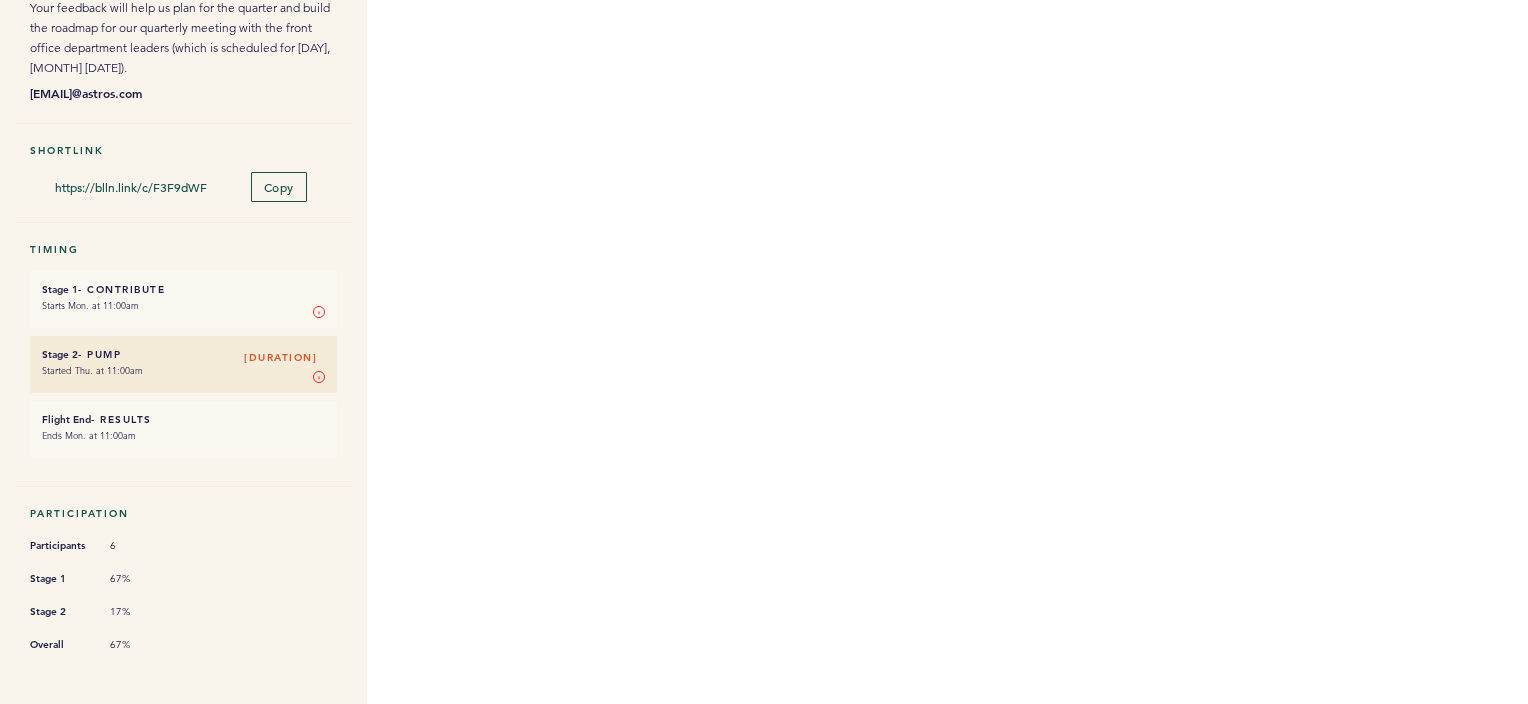 scroll, scrollTop: 0, scrollLeft: 0, axis: both 